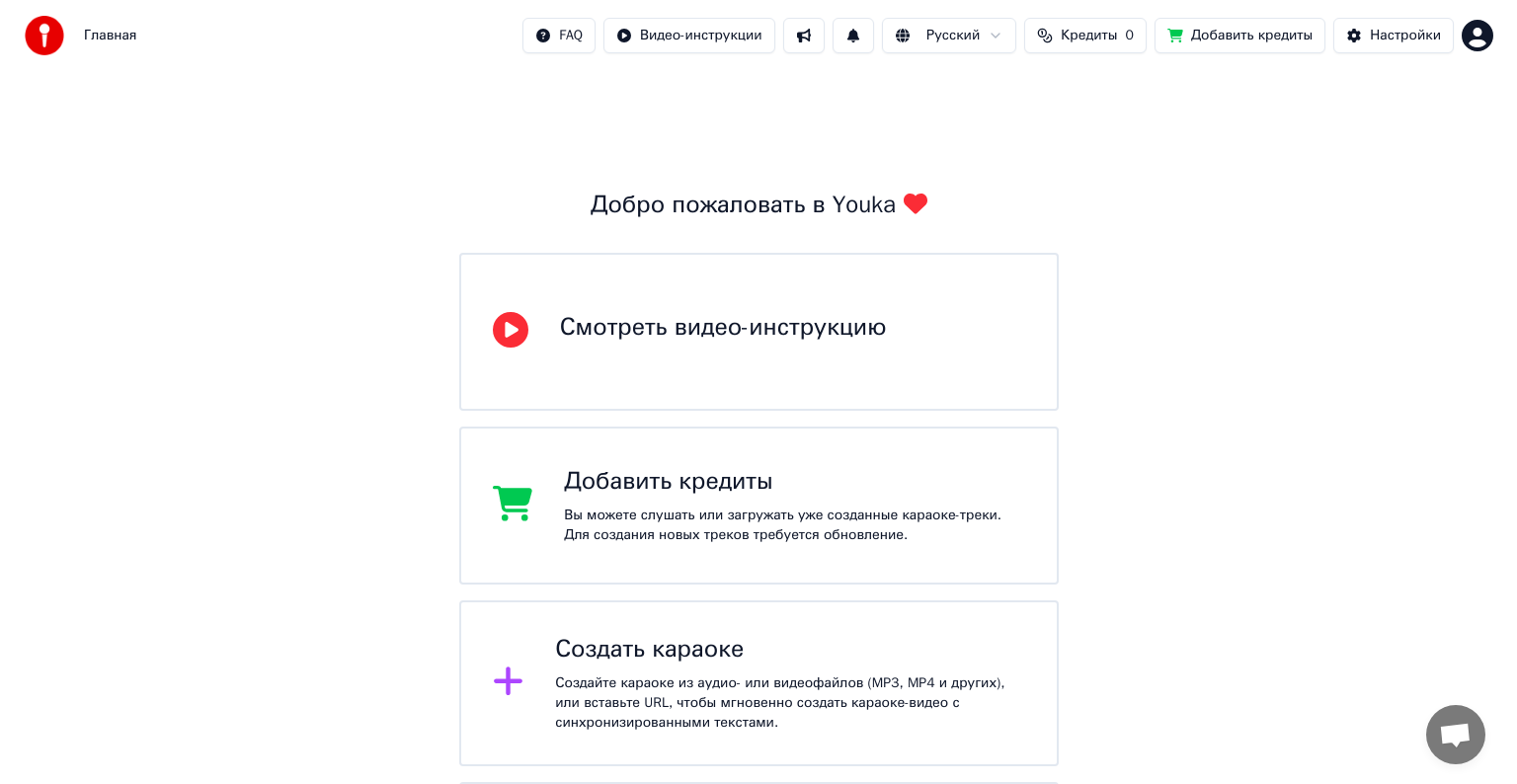 scroll, scrollTop: 0, scrollLeft: 0, axis: both 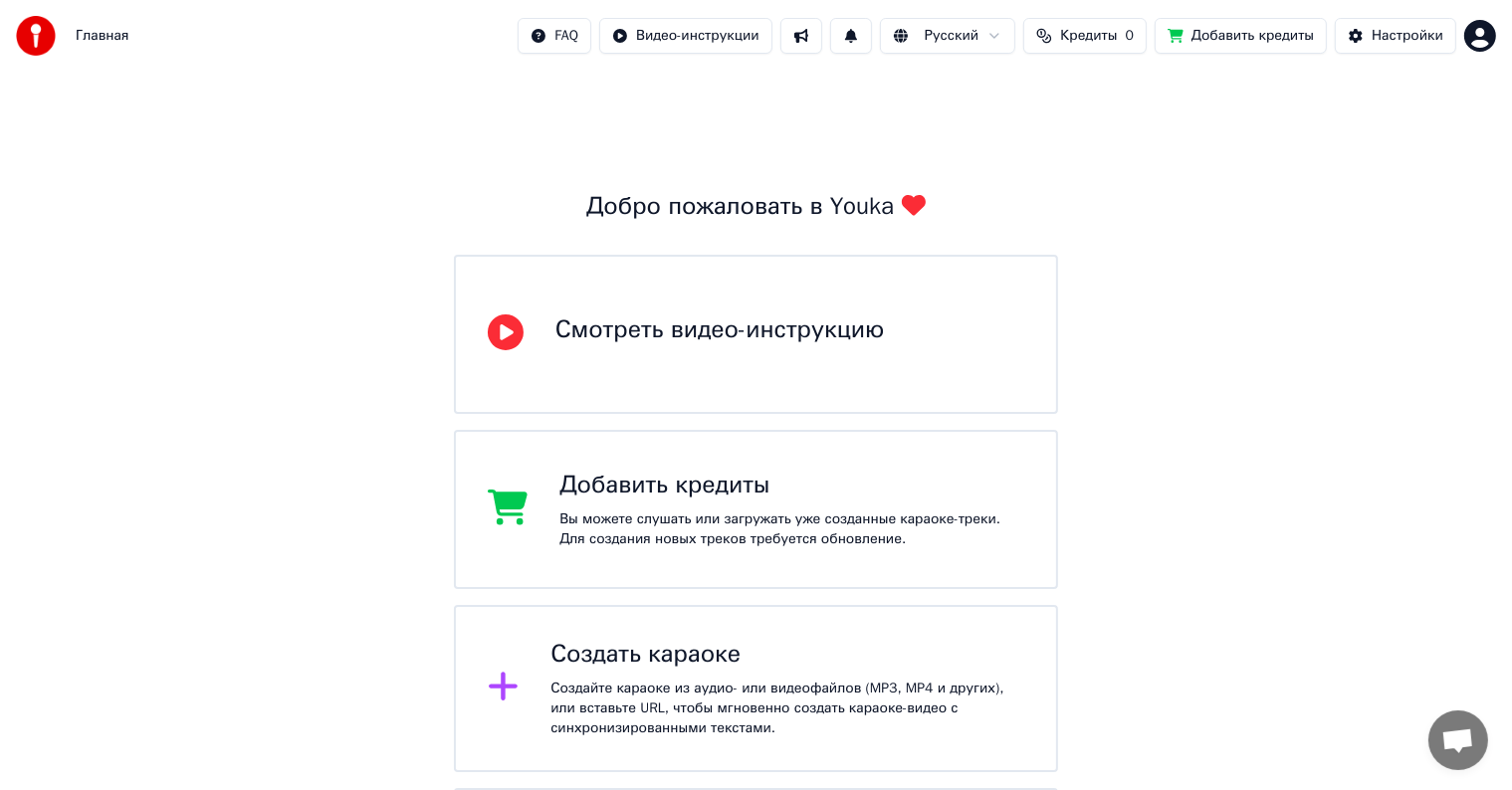 click on "Создать караоке" at bounding box center [787, 655] 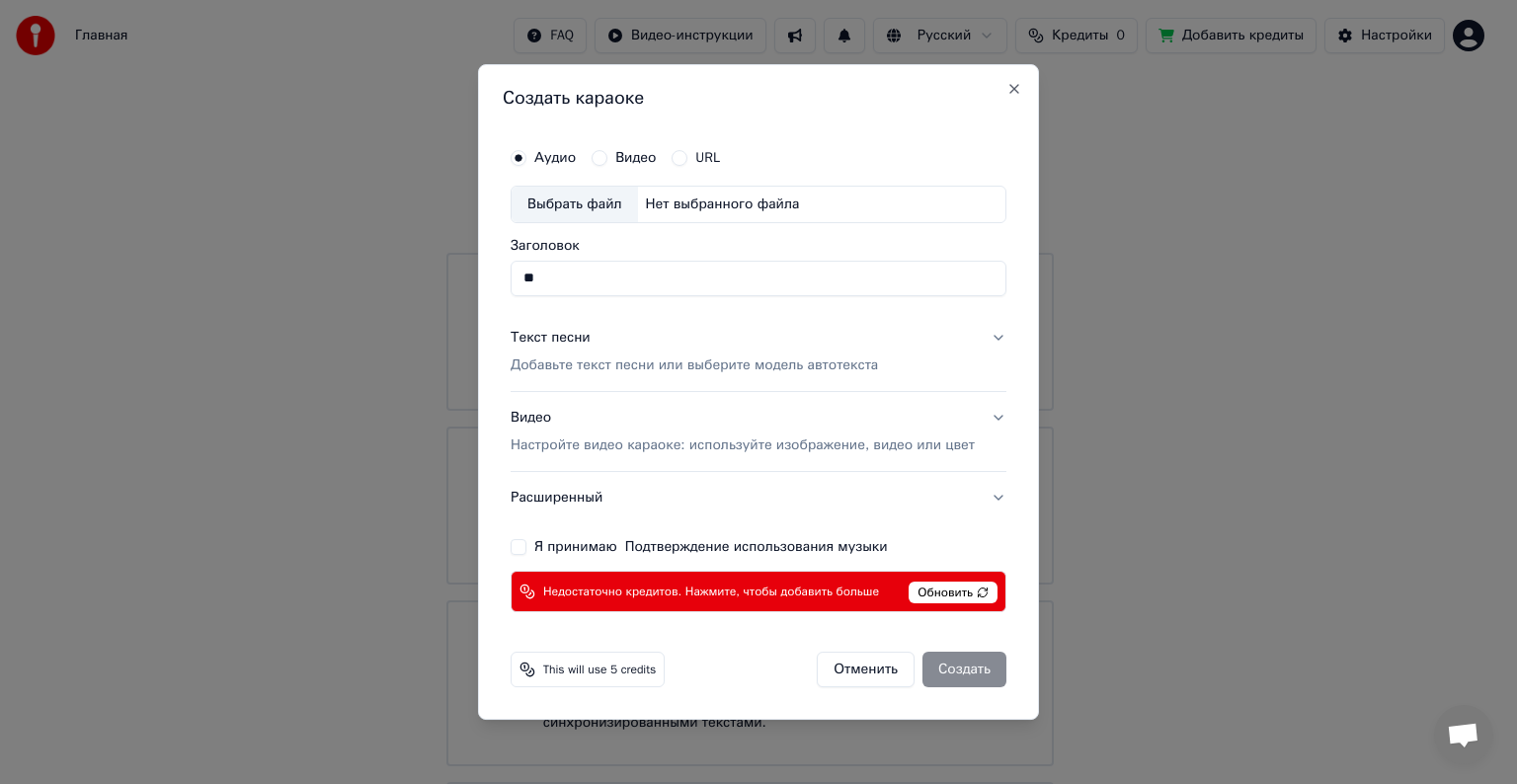 type on "*" 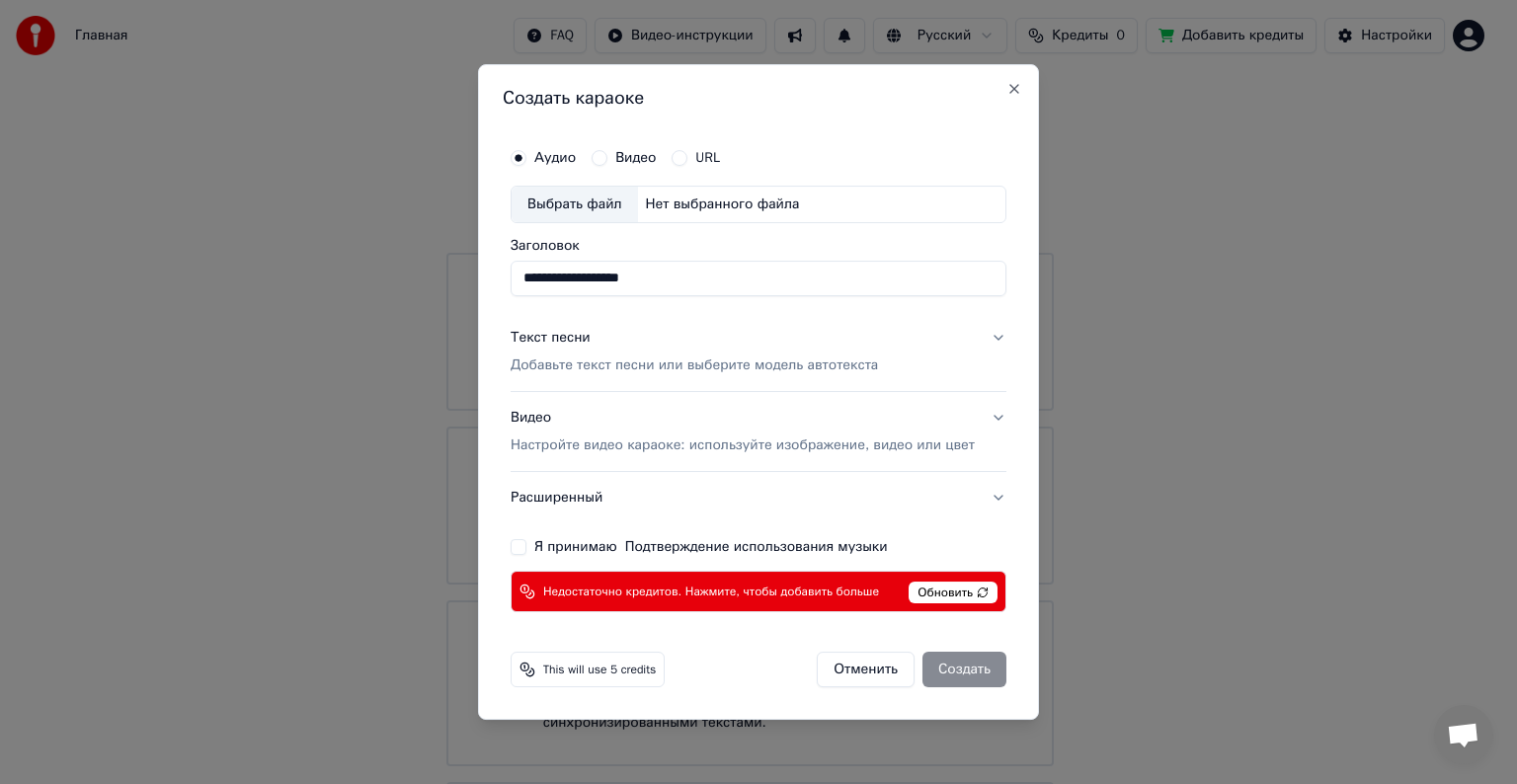 type on "**********" 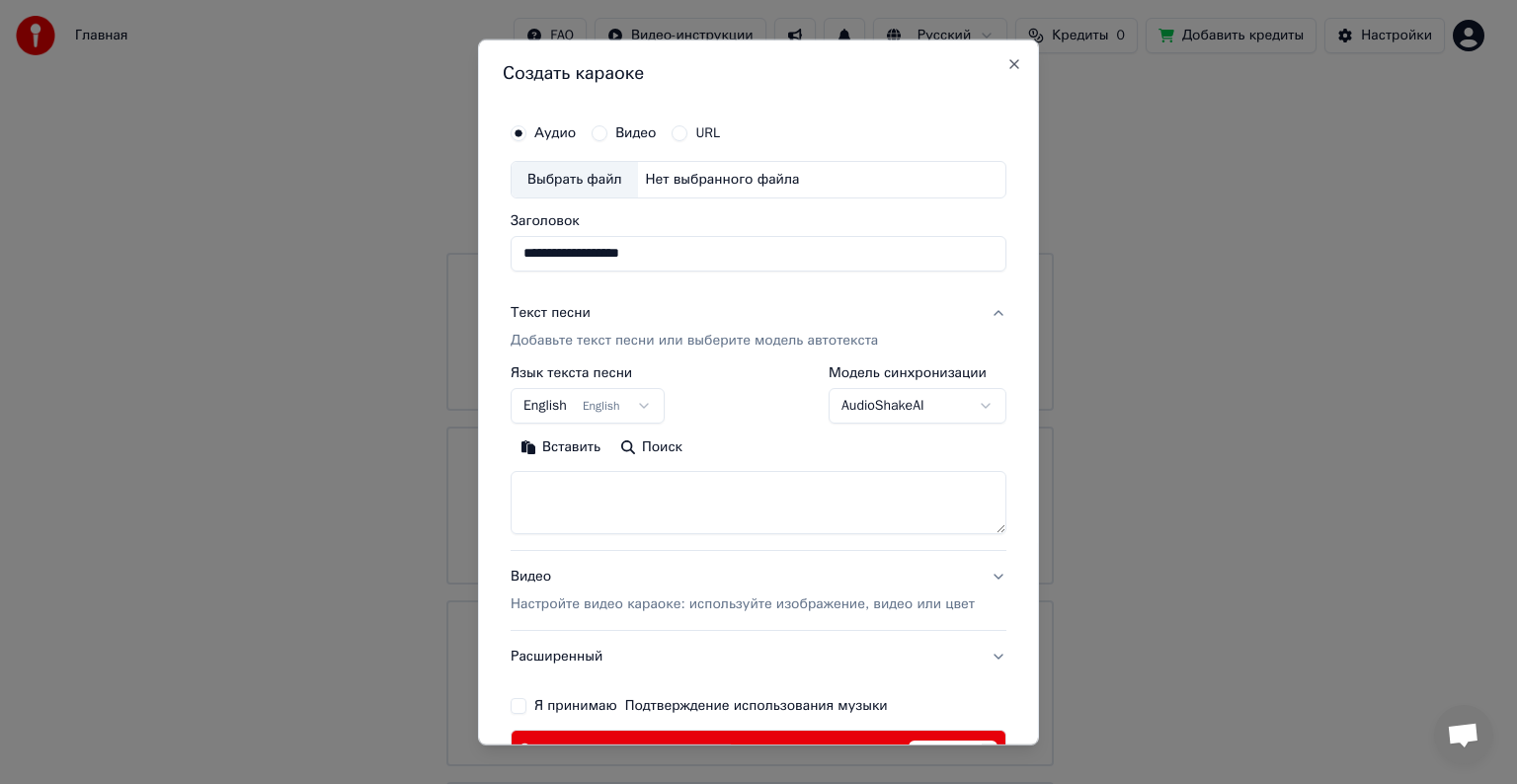 click on "English English" at bounding box center (588, 406) 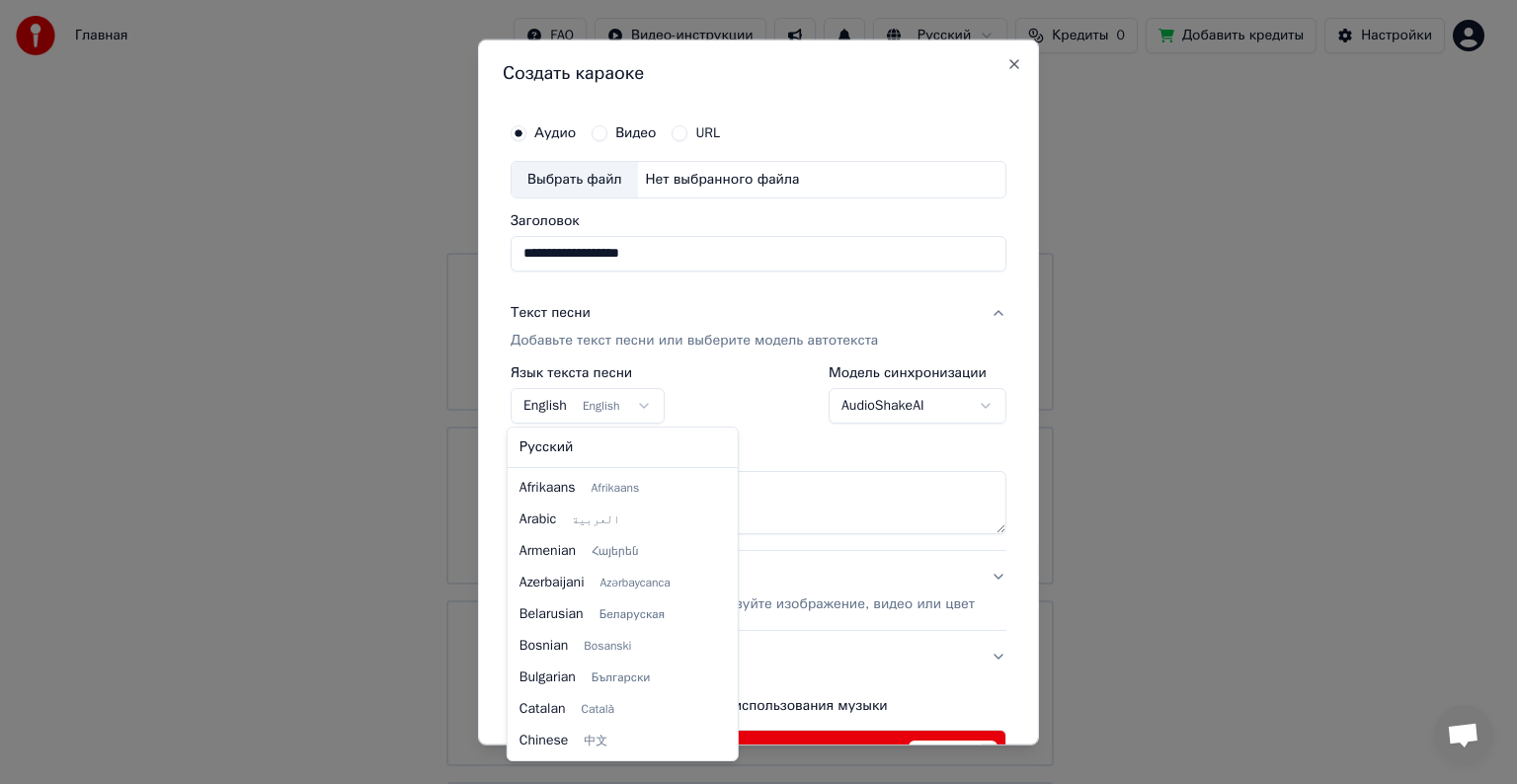 scroll, scrollTop: 158, scrollLeft: 0, axis: vertical 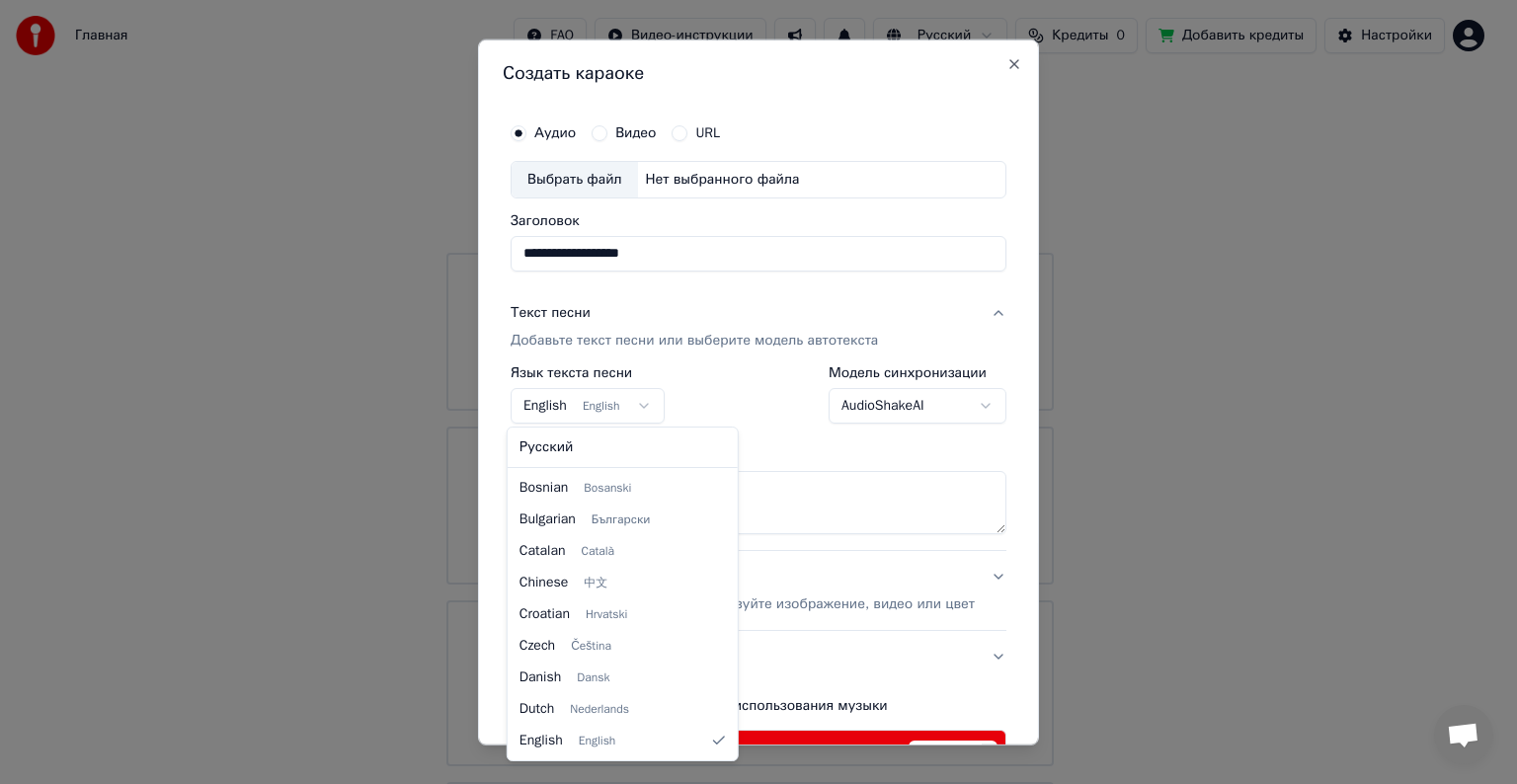 select on "**" 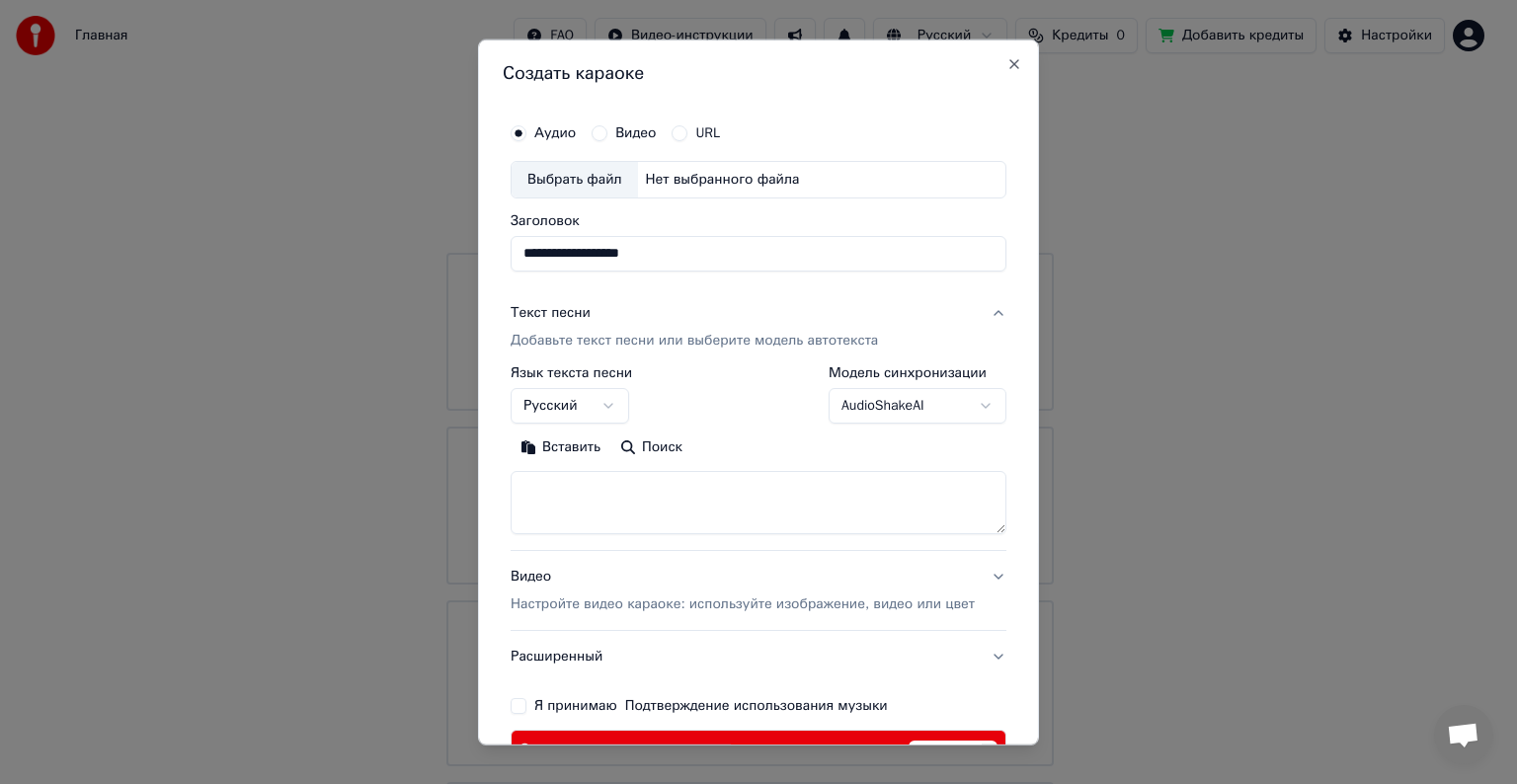 click on "Вставить" at bounding box center (560, 447) 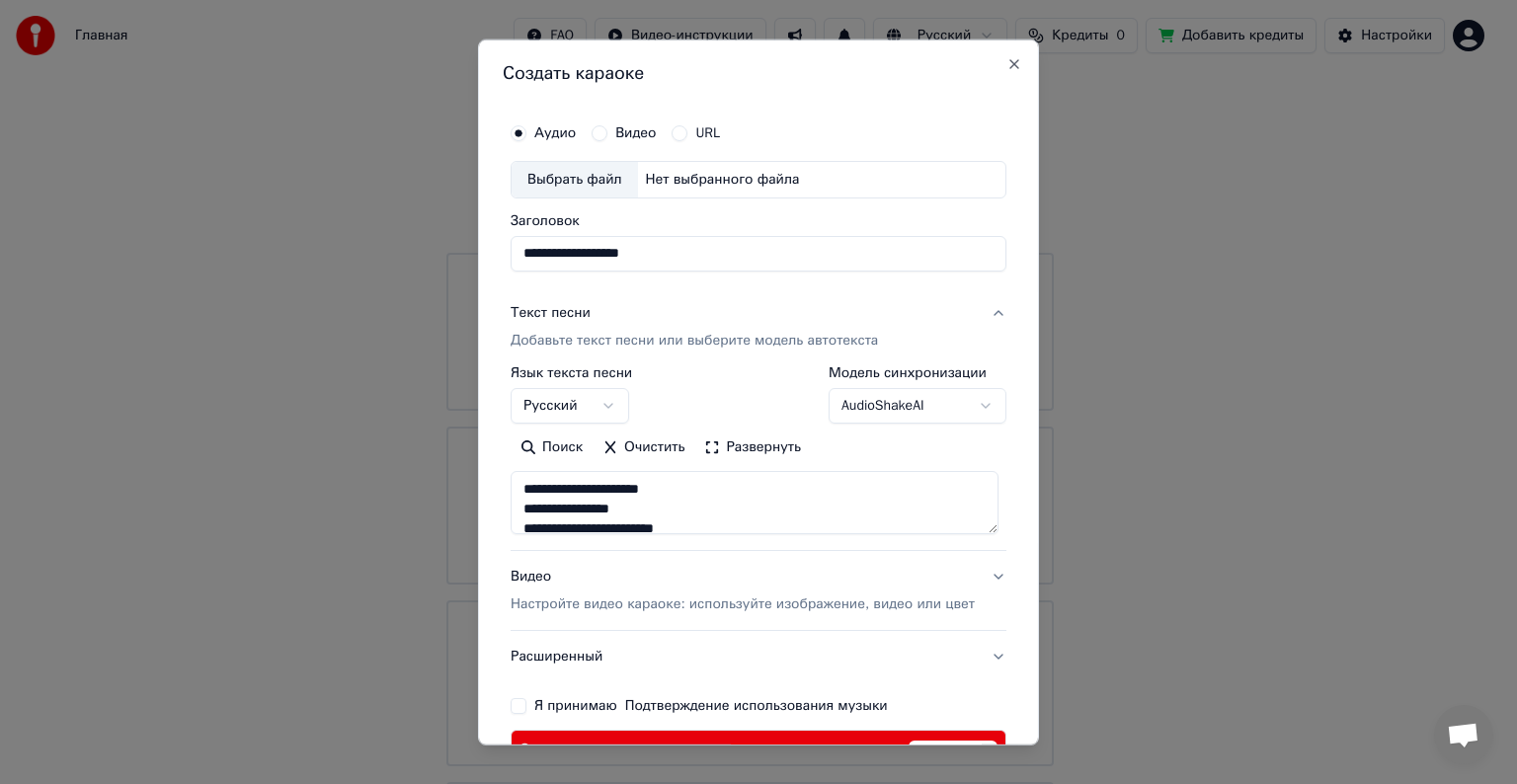 scroll, scrollTop: 276, scrollLeft: 0, axis: vertical 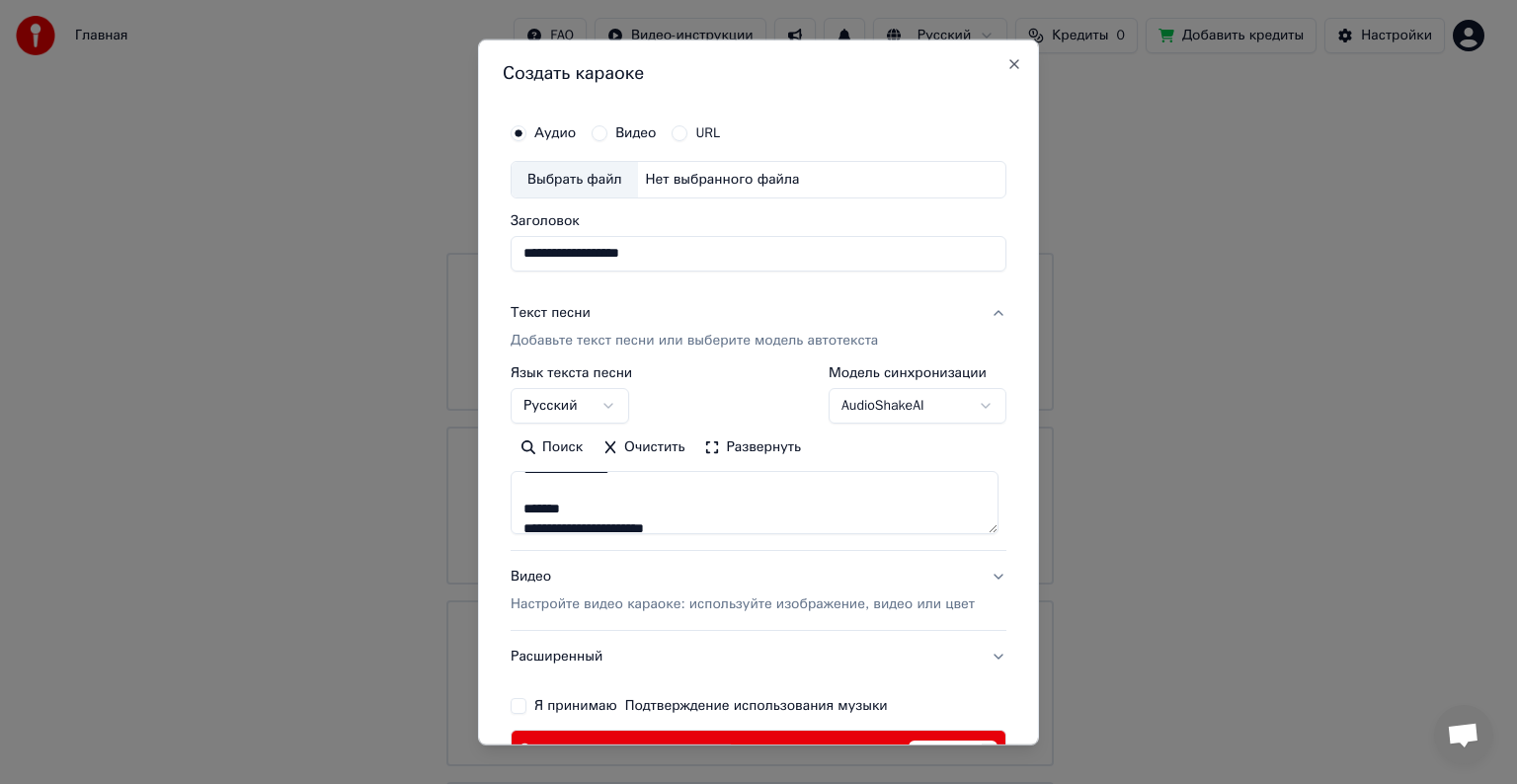 click at bounding box center [755, 503] 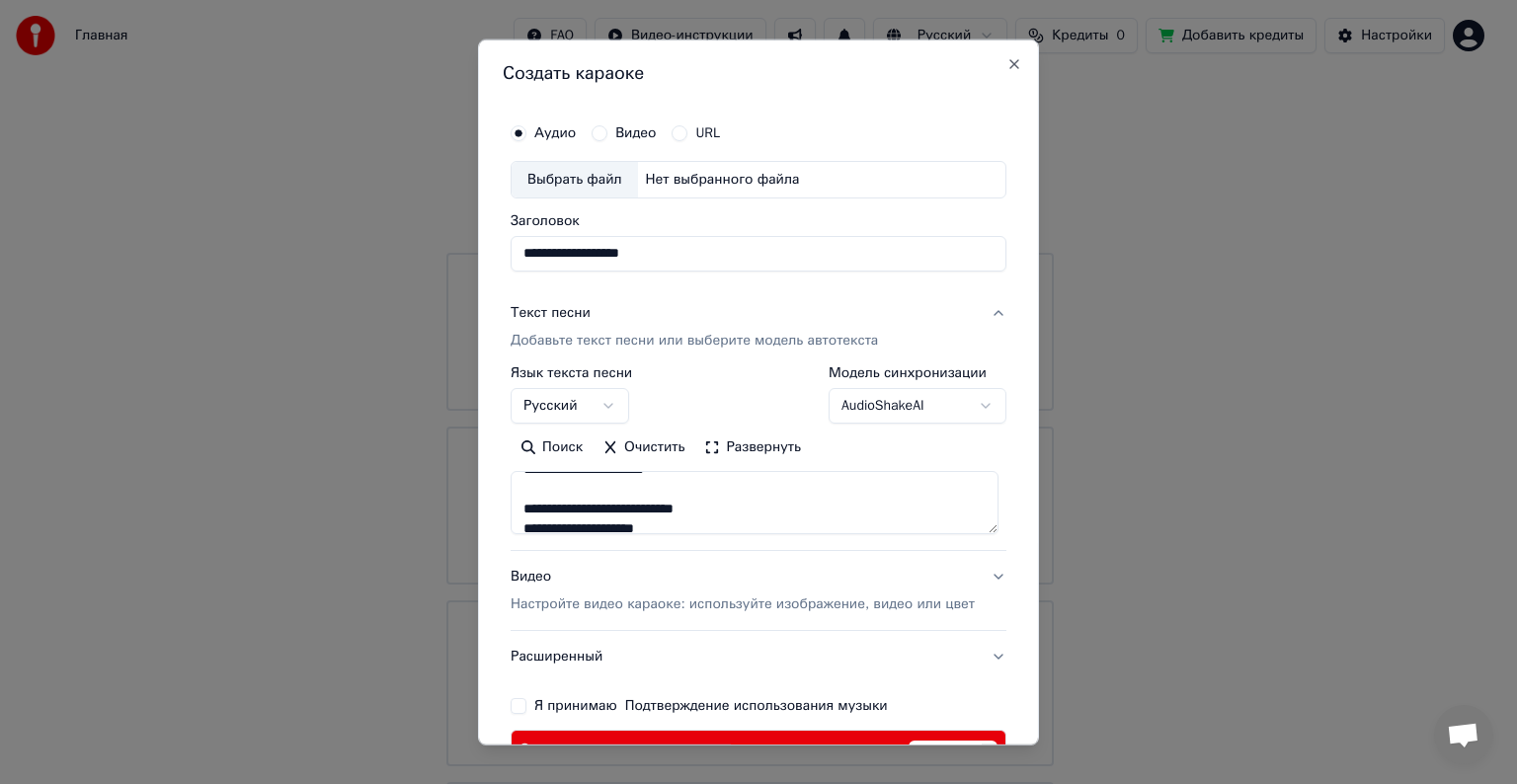 scroll, scrollTop: 39, scrollLeft: 0, axis: vertical 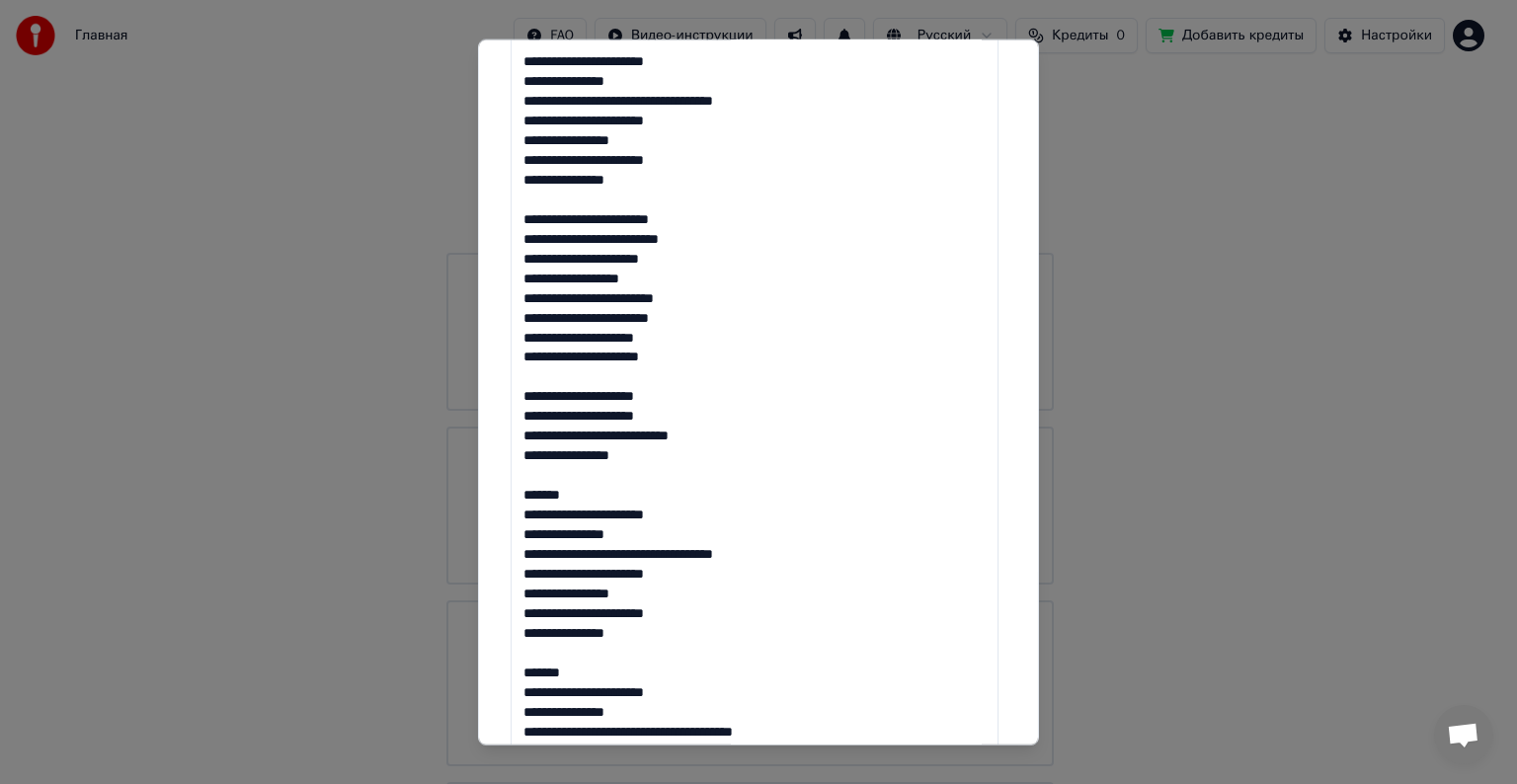 click at bounding box center [755, 297] 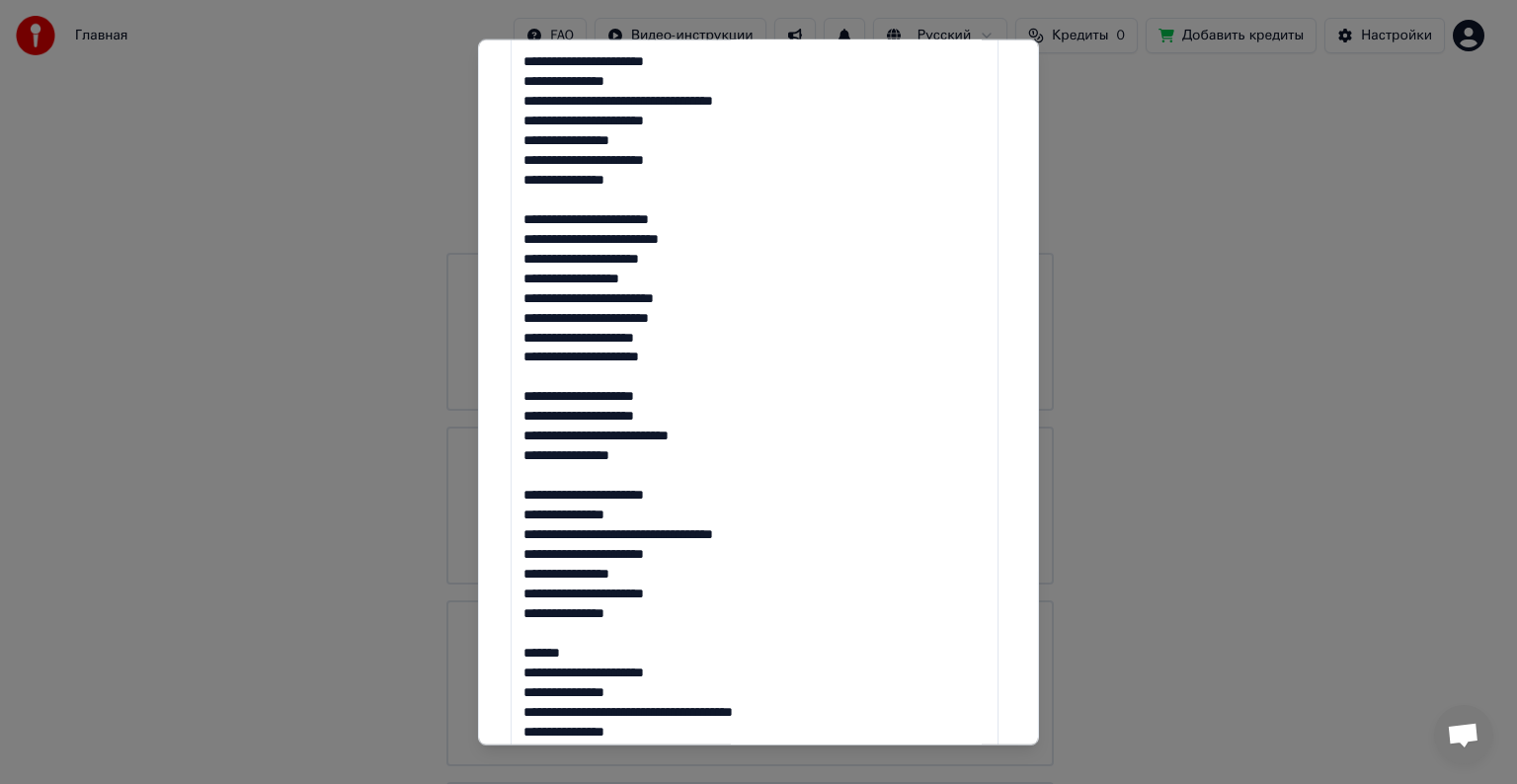scroll, scrollTop: 0, scrollLeft: 0, axis: both 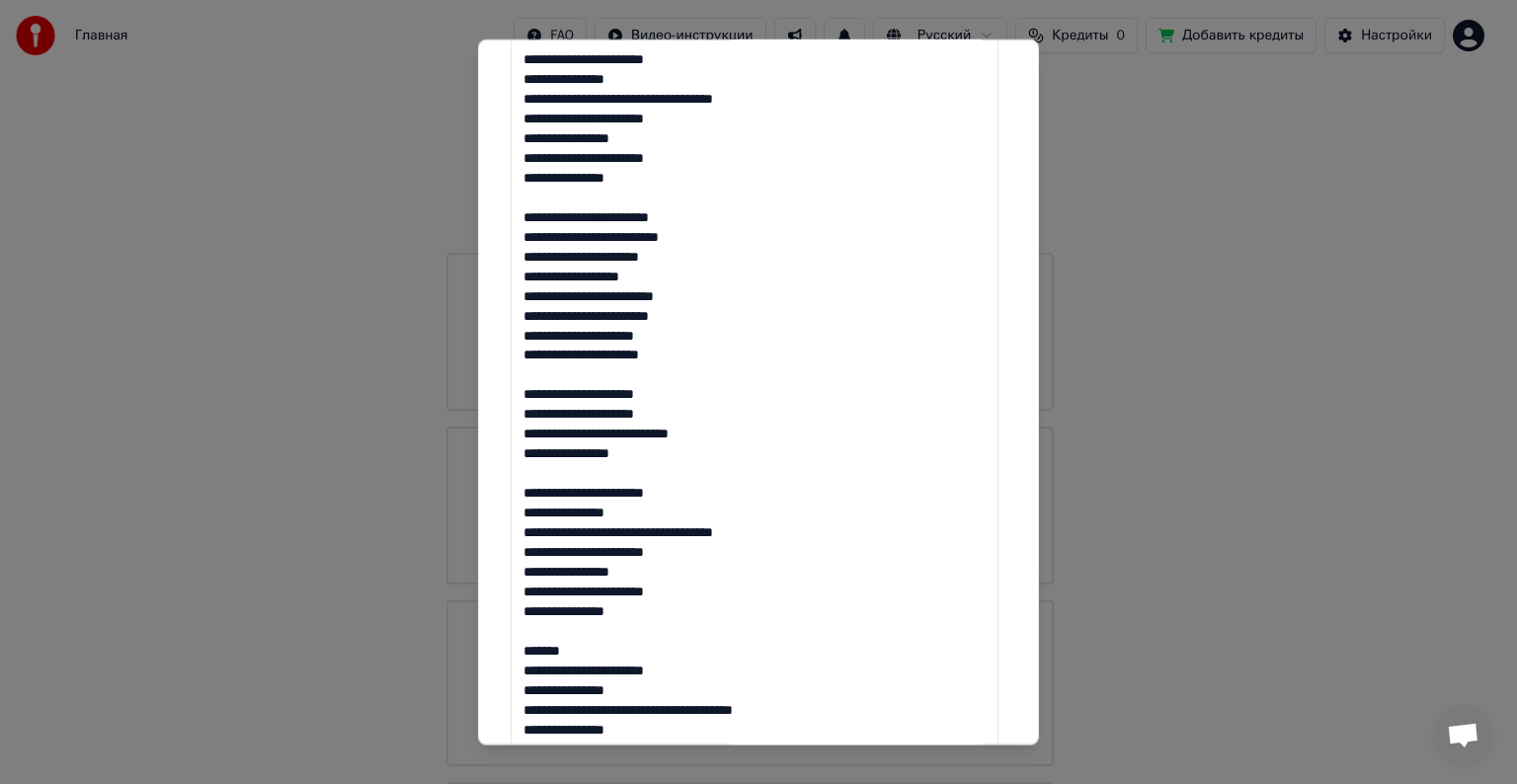click at bounding box center [755, 295] 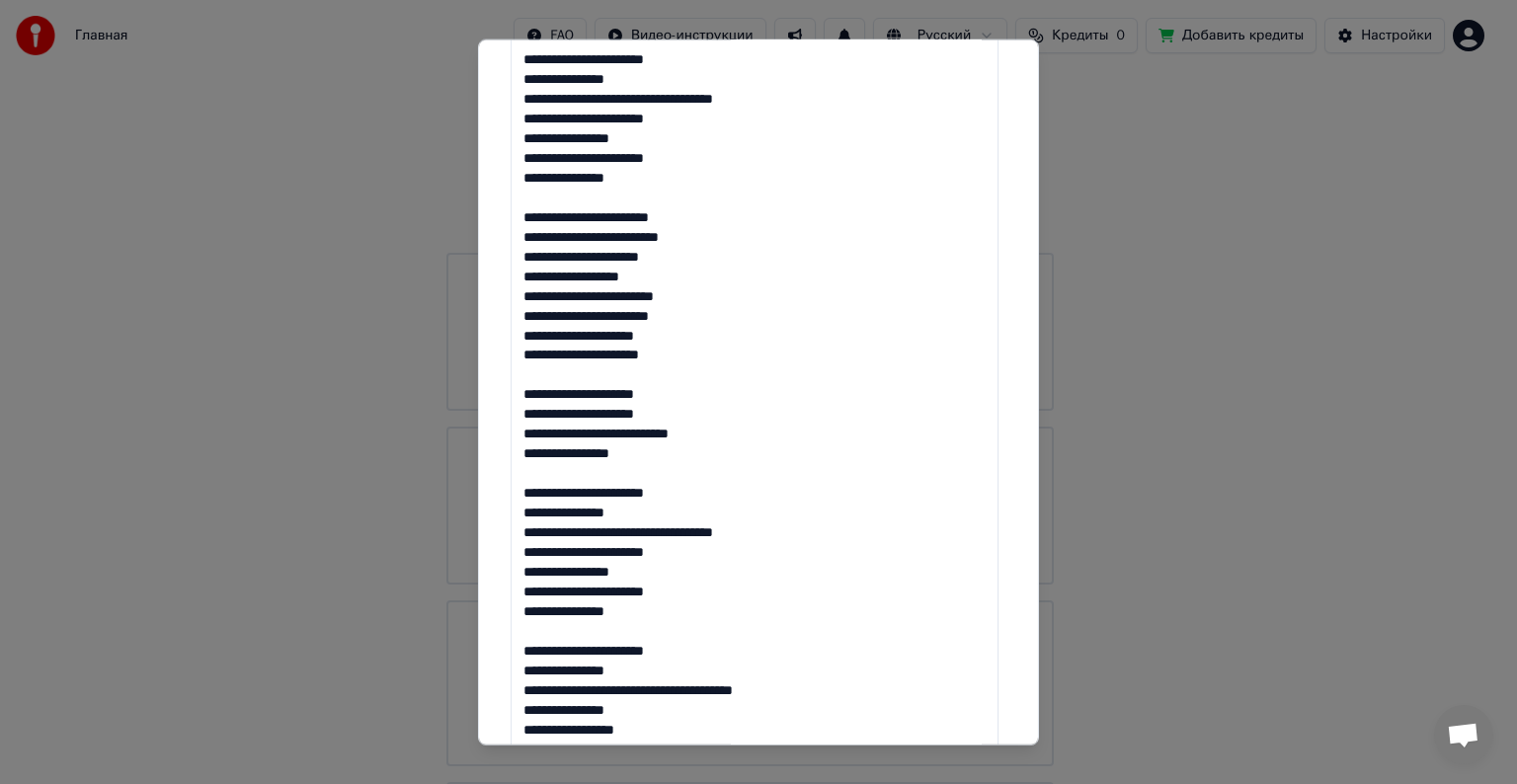 type on "**********" 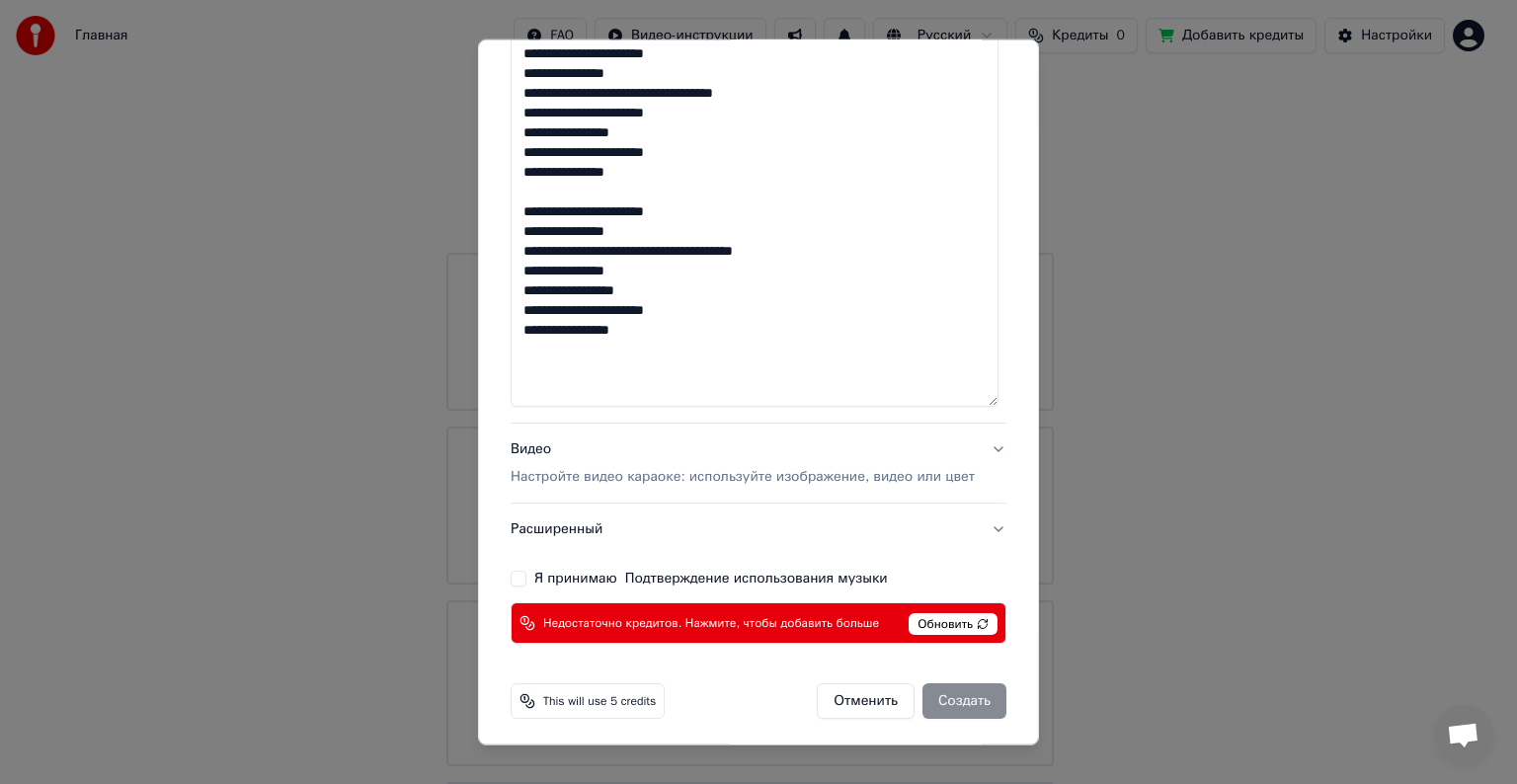 scroll, scrollTop: 1170, scrollLeft: 0, axis: vertical 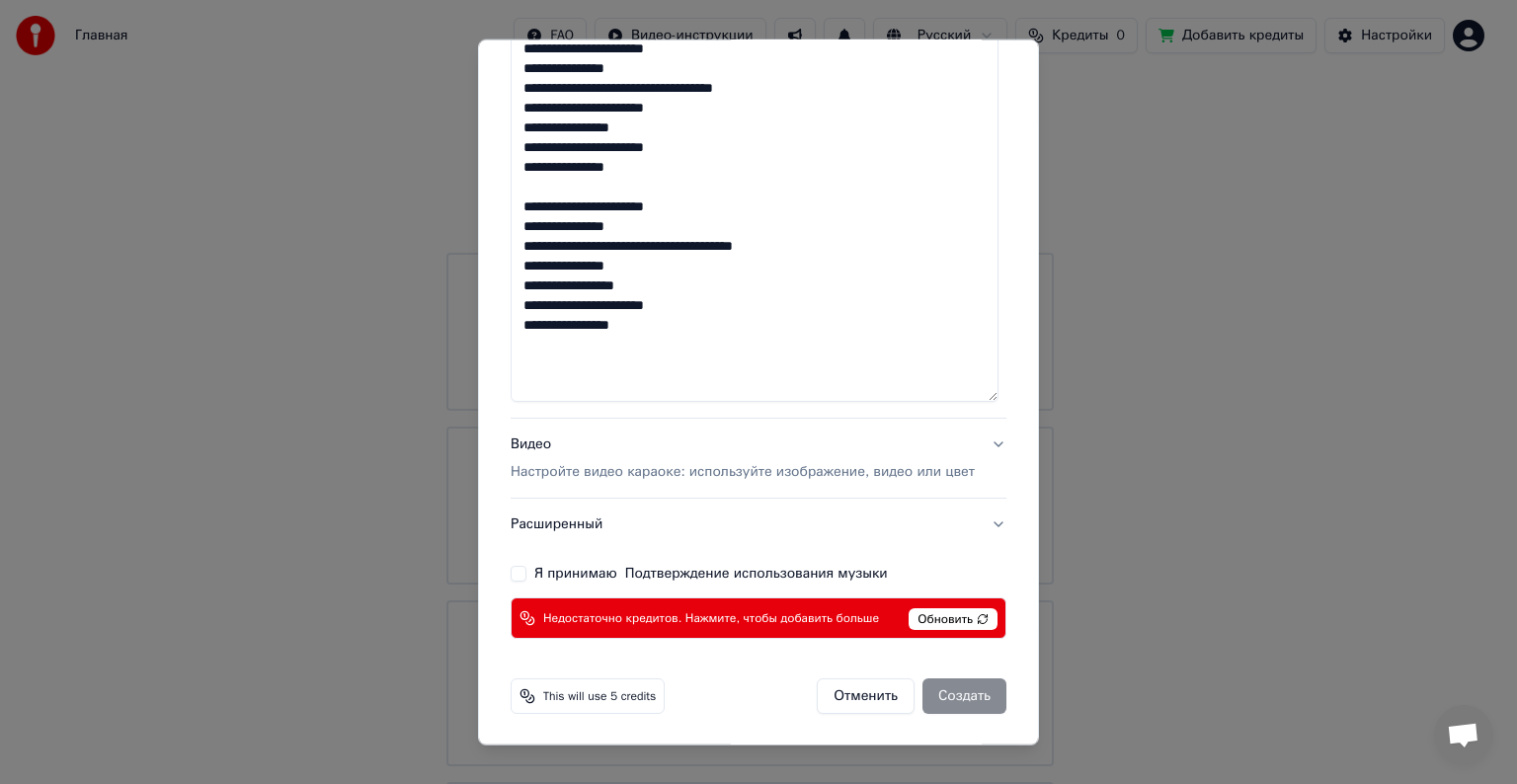 click on "Настройте видео караоке: используйте изображение, видео или цвет" at bounding box center [743, 472] 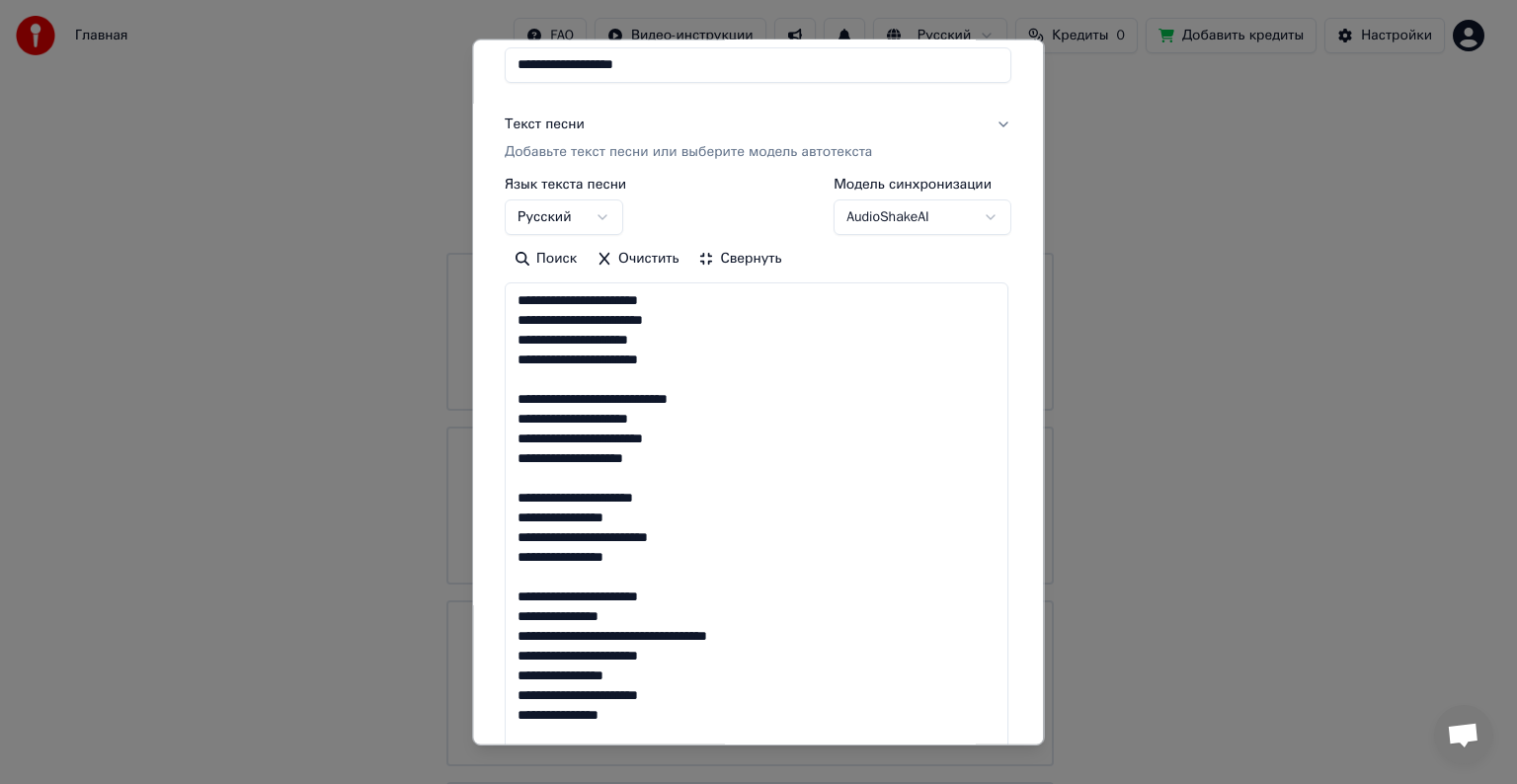 scroll, scrollTop: 79, scrollLeft: 0, axis: vertical 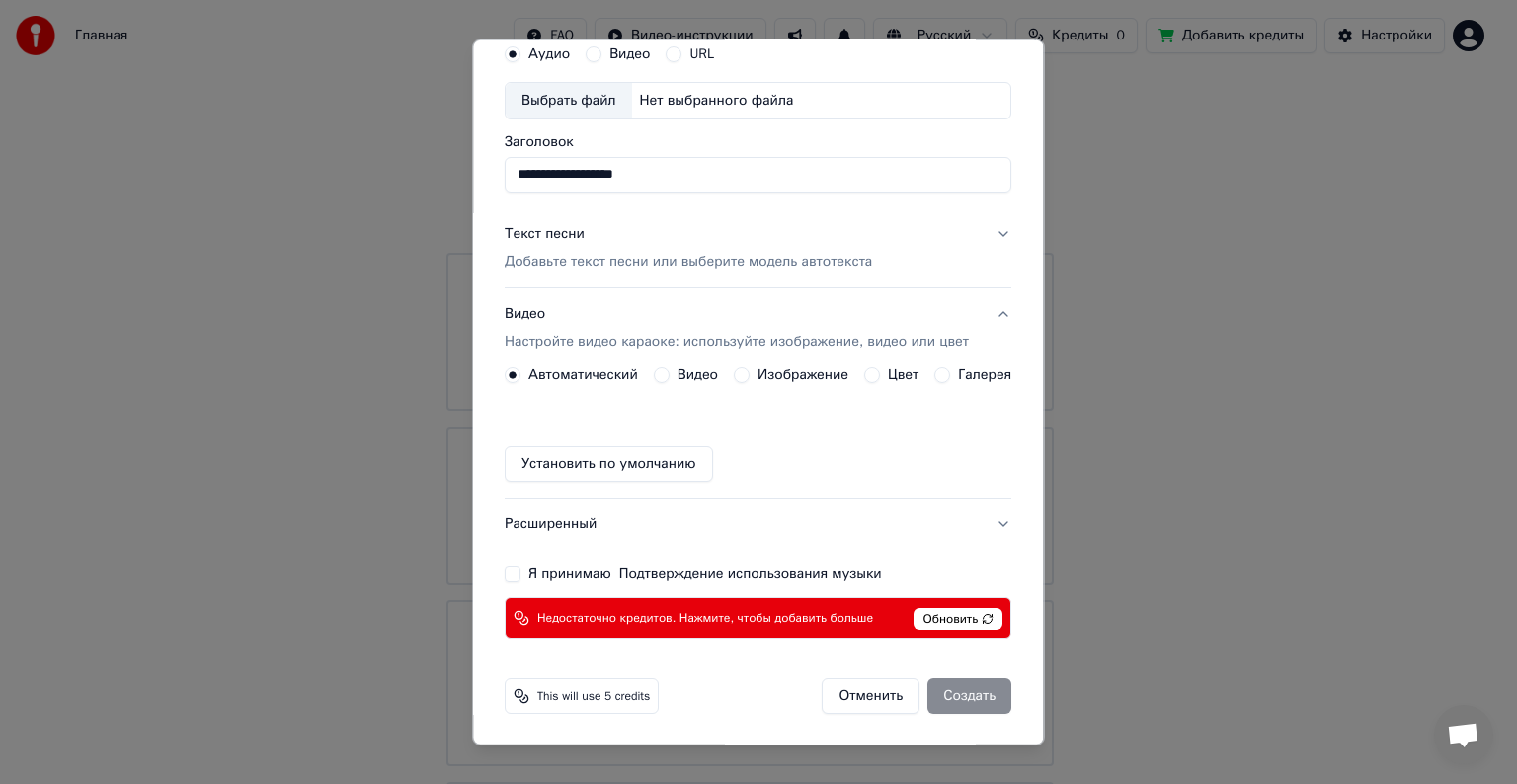 click on "Нет выбранного файла" at bounding box center (717, 101) 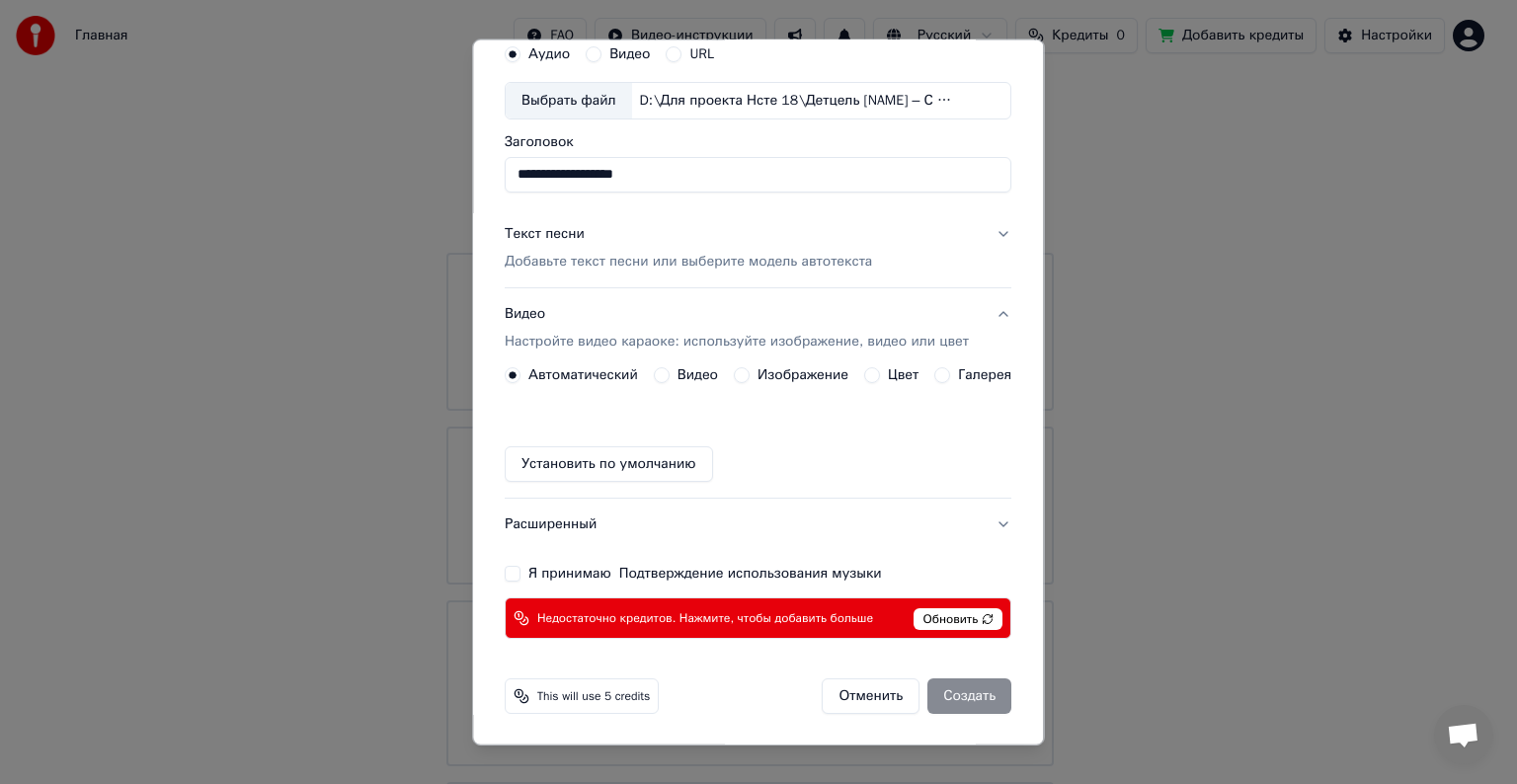type on "**********" 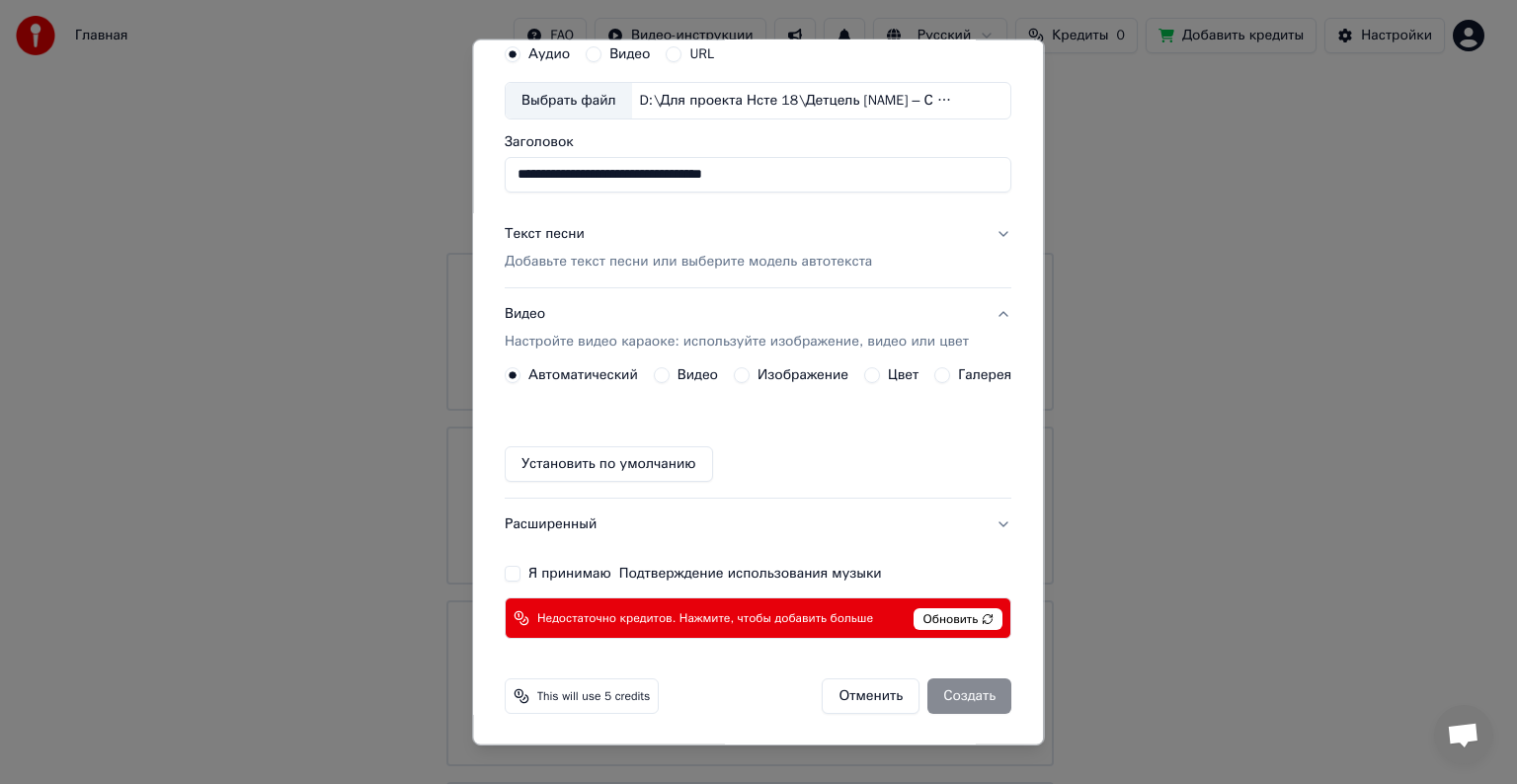 click on "Обновить" at bounding box center (959, 619) 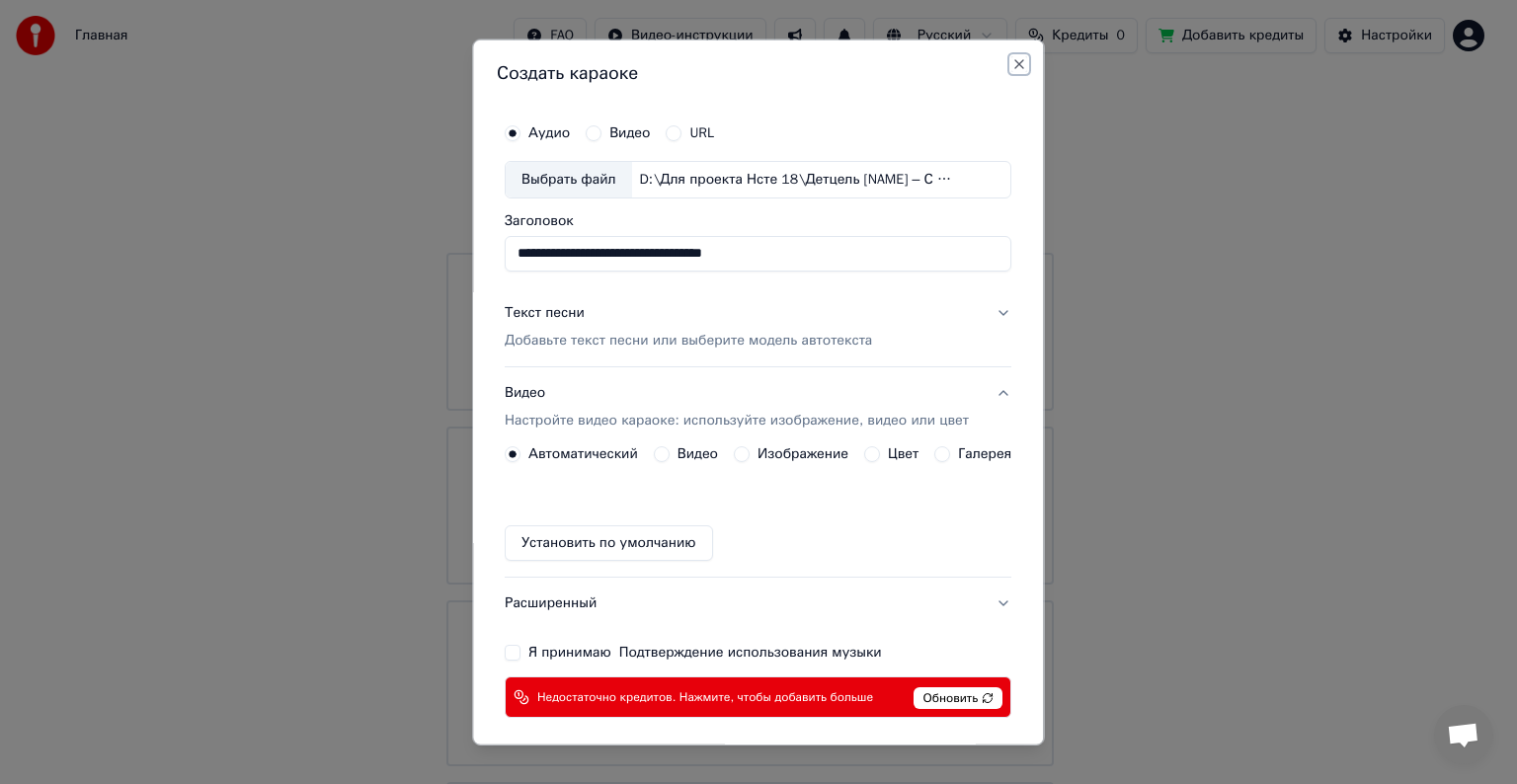 click on "Close" at bounding box center (1020, 64) 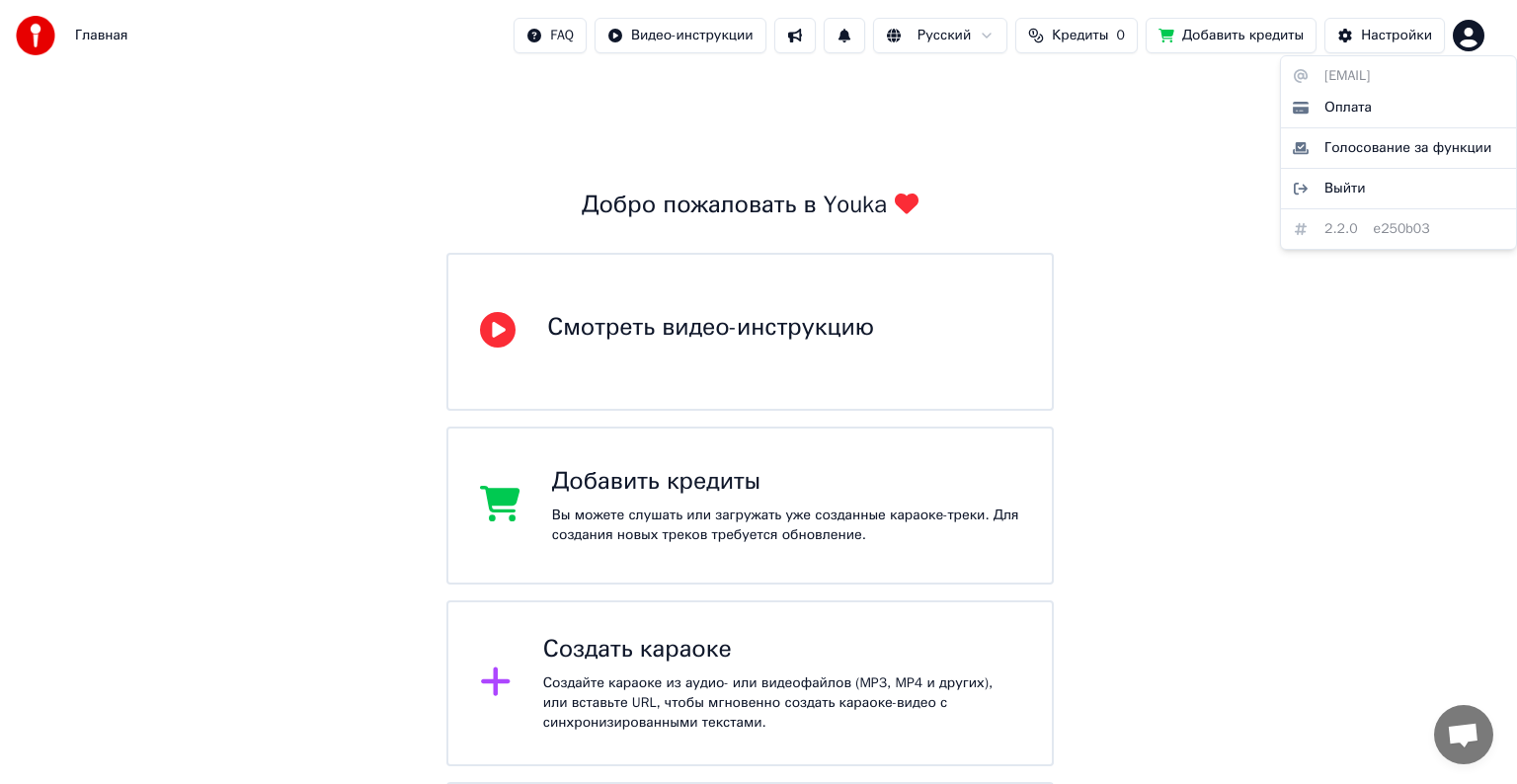 click on "Главная FAQ Видео-инструкции Русский Кредиты 0 Добавить кредиты Настройки Добро пожаловать в Youka Смотреть видео-инструкцию Добавить кредиты Вы можете слушать или загружать уже созданные караоке-треки. Для создания новых треков требуется обновление. Создать караоке Создайте караоке из аудио- или видеофайлов (MP3, MP4 и других), или вставьте URL, чтобы мгновенно создать караоке-видео с синхронизированными текстами. Youka может быть заблокирован в России Если у вас возникают проблемы при создании караоке, попробуйте использовать VPN для доступа к Youka. [EMAIL] Оплата" at bounding box center (758, 480) 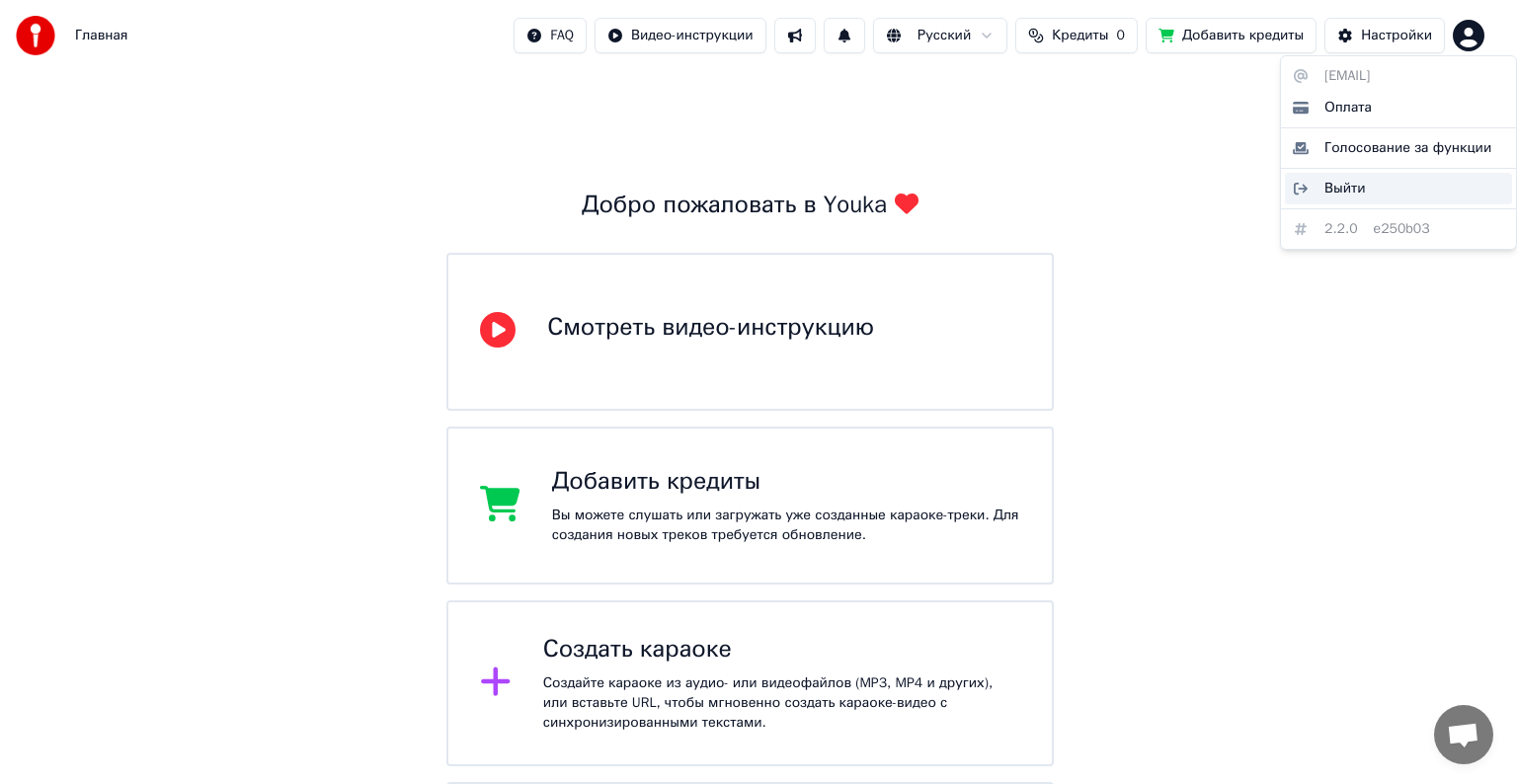 click on "Выйти" at bounding box center [1345, 189] 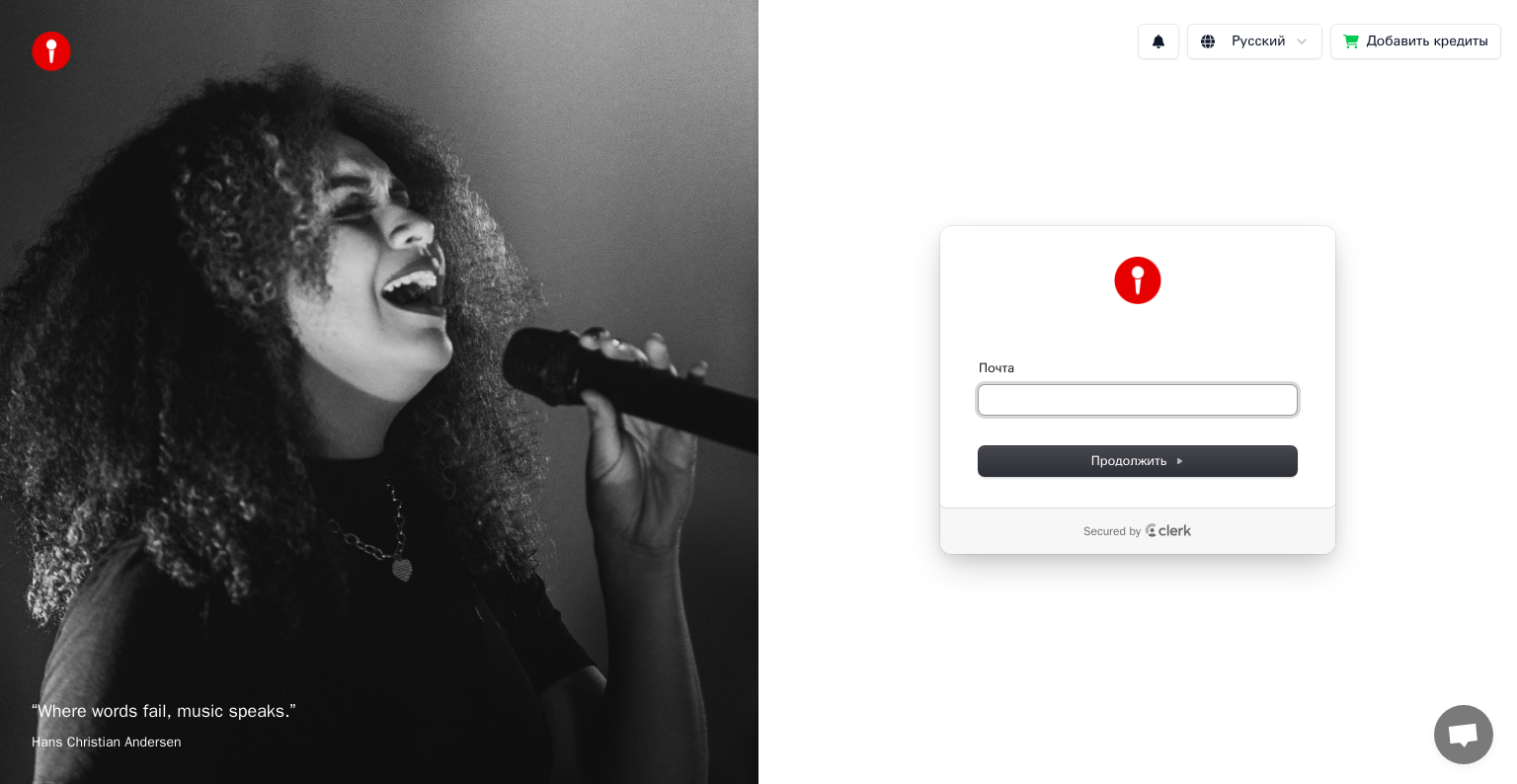 click on "Почта" at bounding box center [1138, 400] 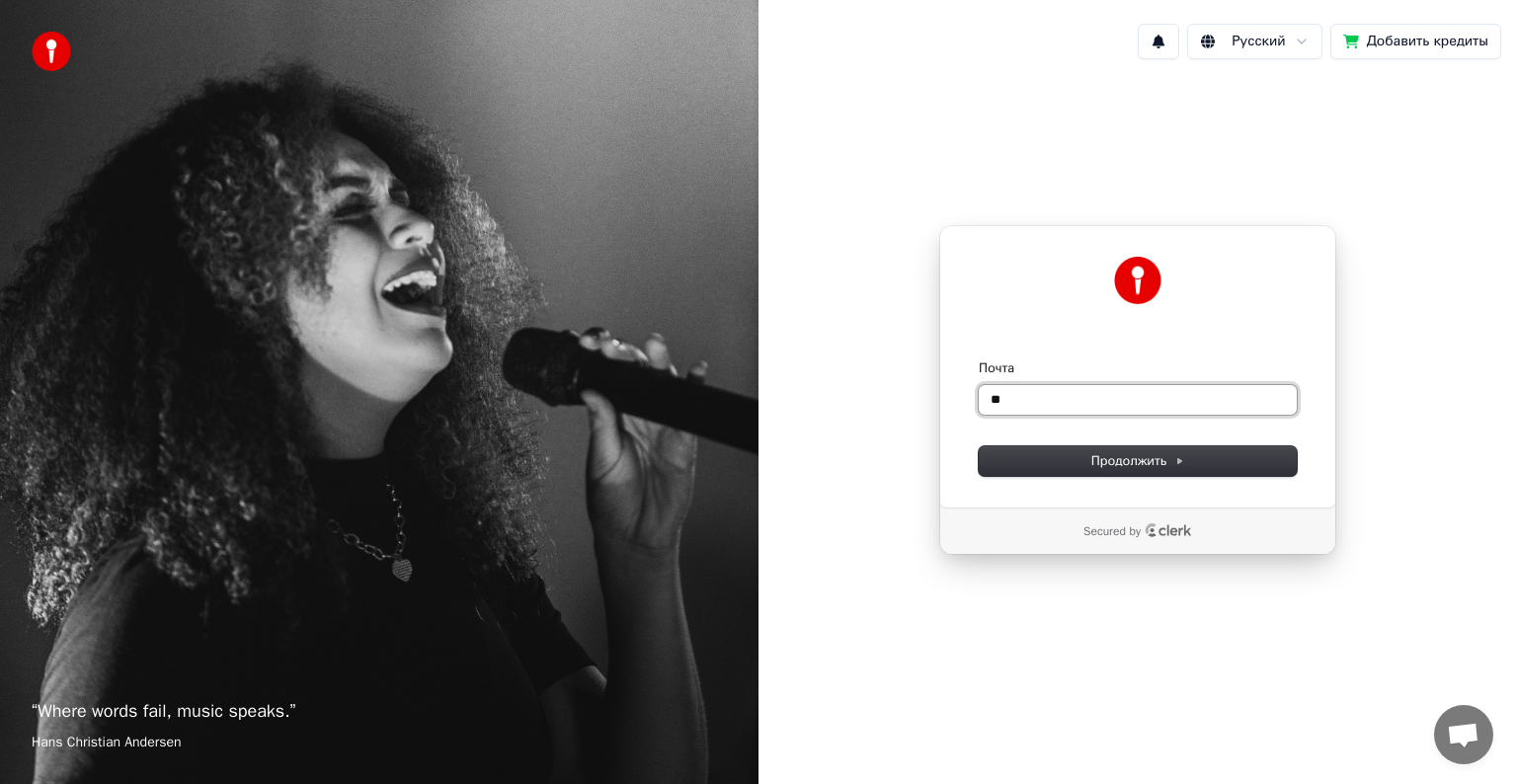 type on "*" 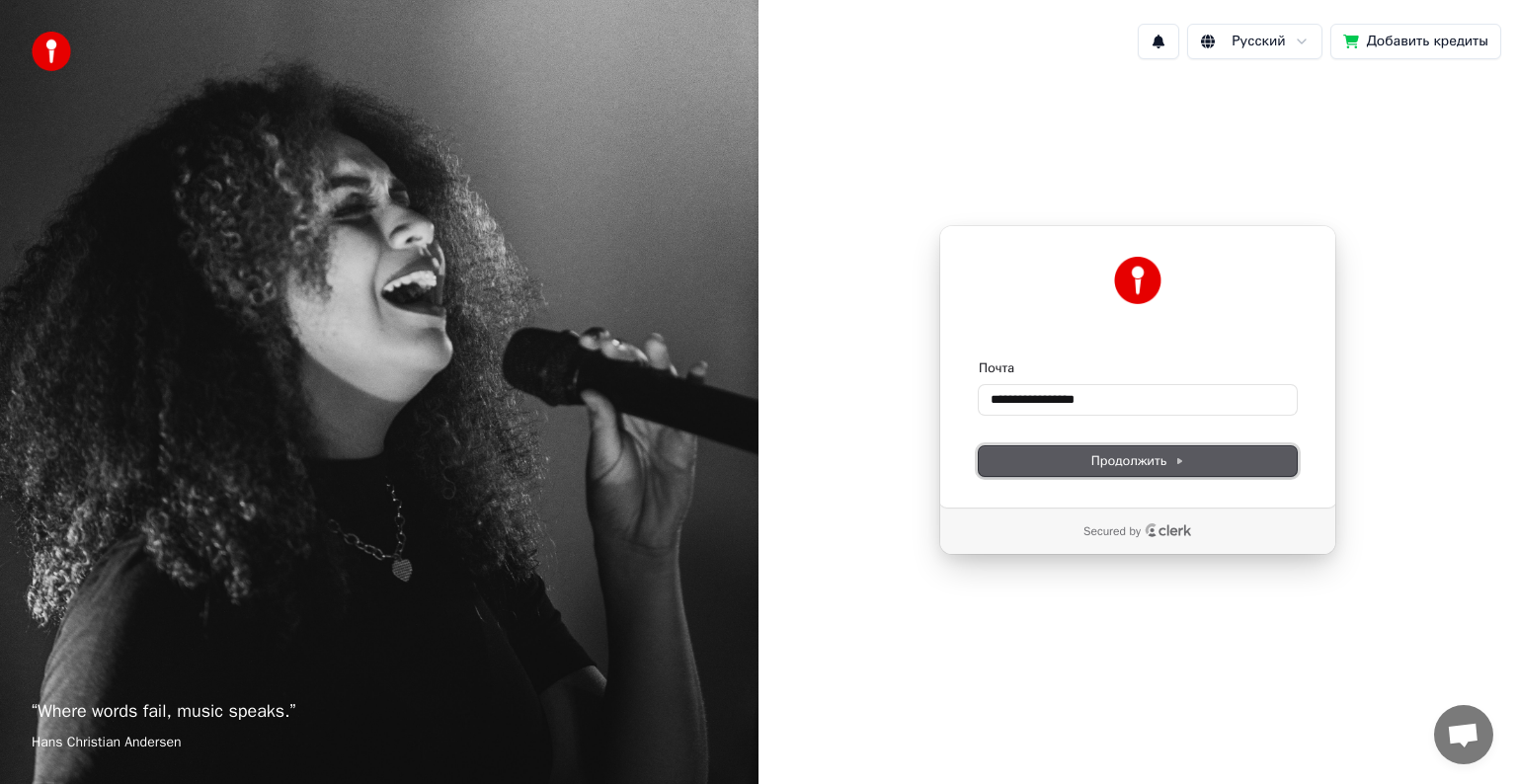 click on "Продолжить" at bounding box center [1138, 461] 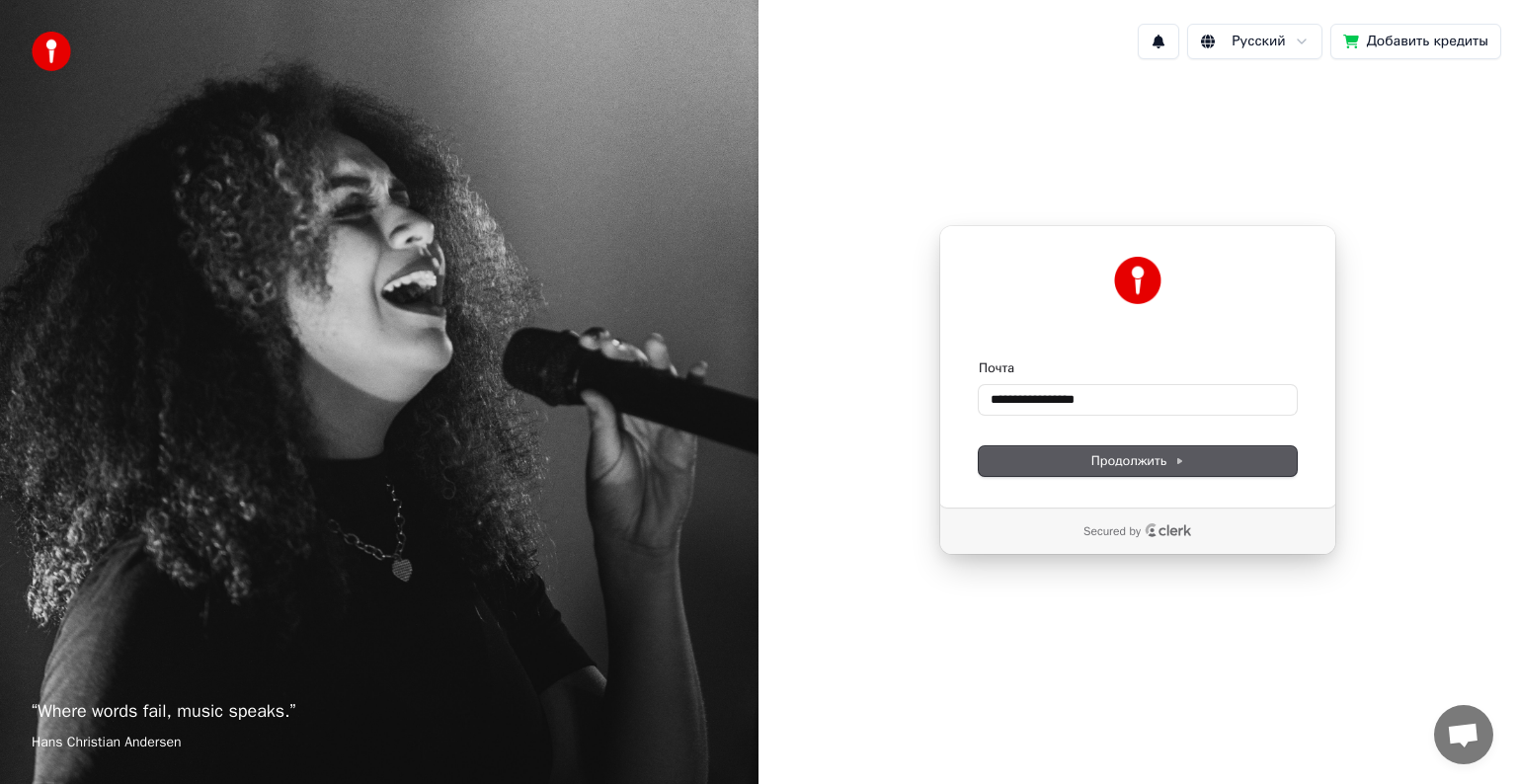 type on "**********" 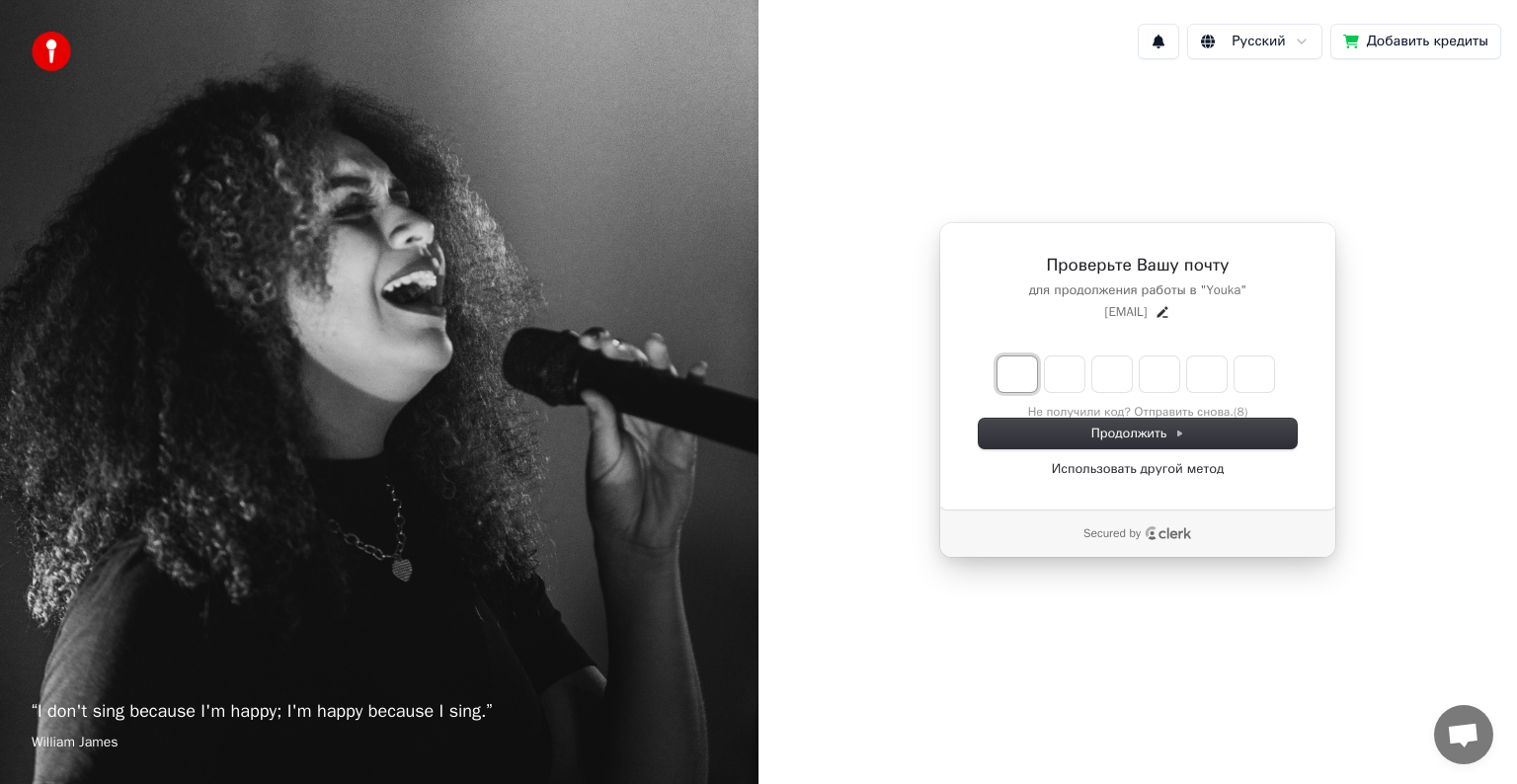 type on "*" 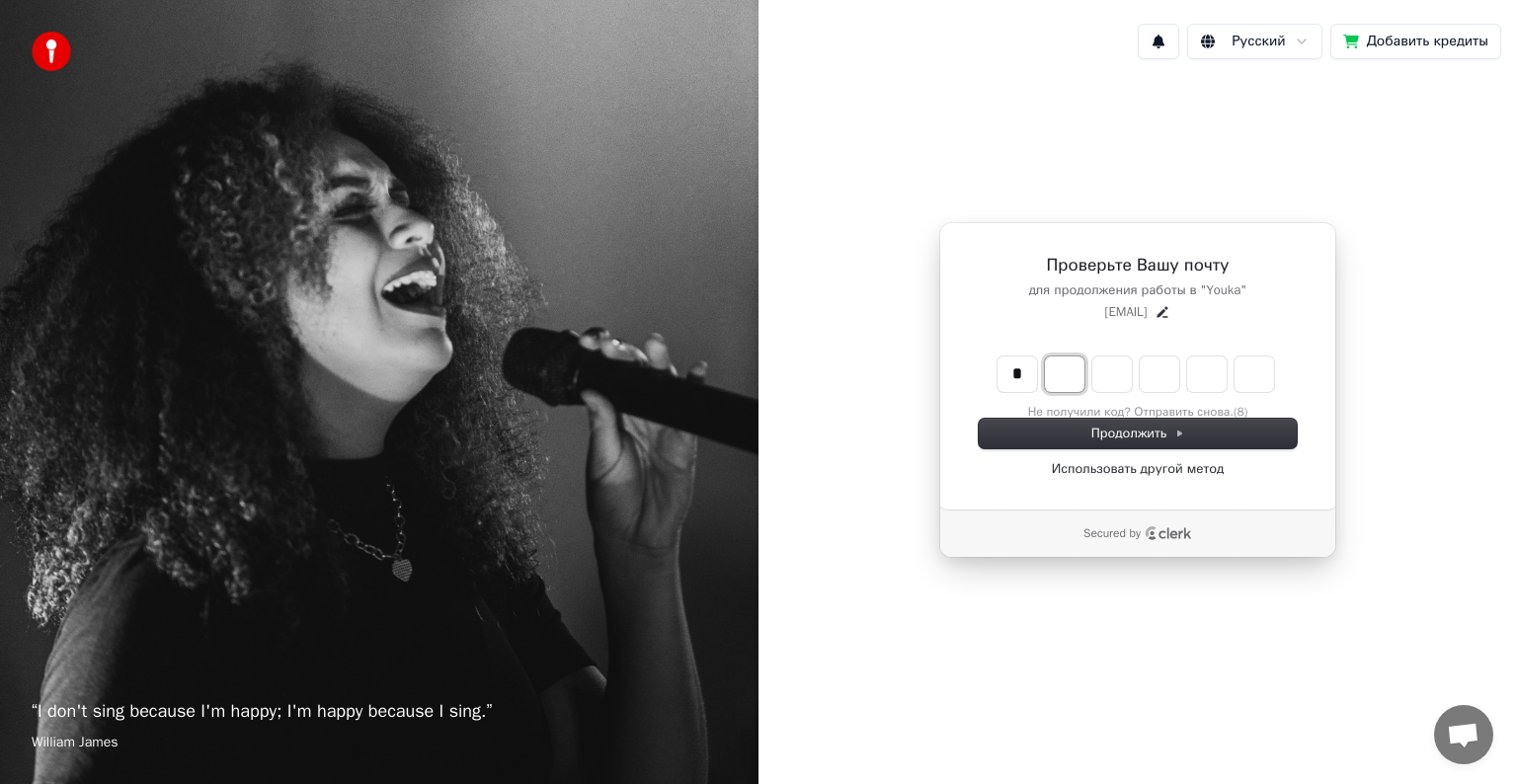 type on "*" 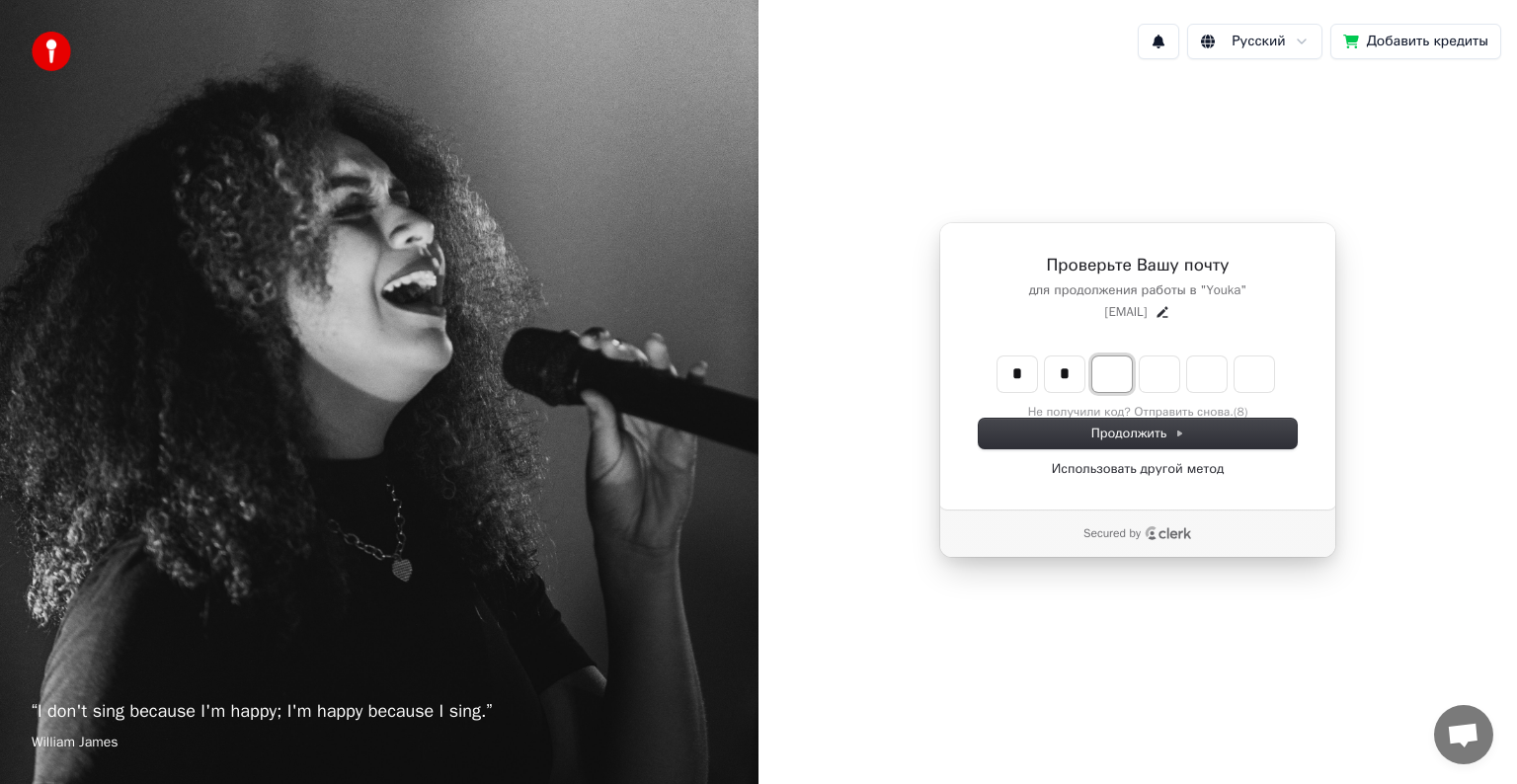 type on "**" 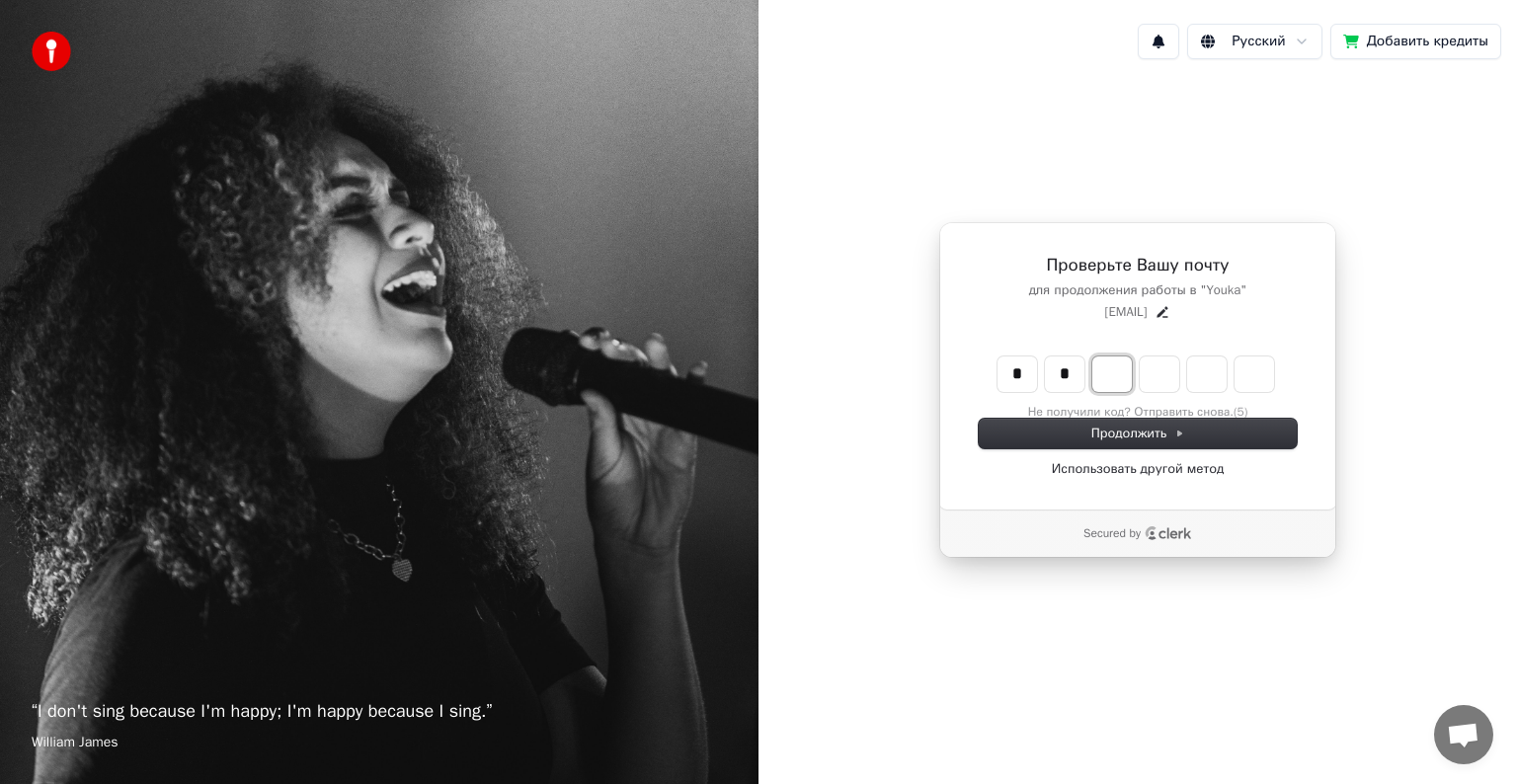 type on "*" 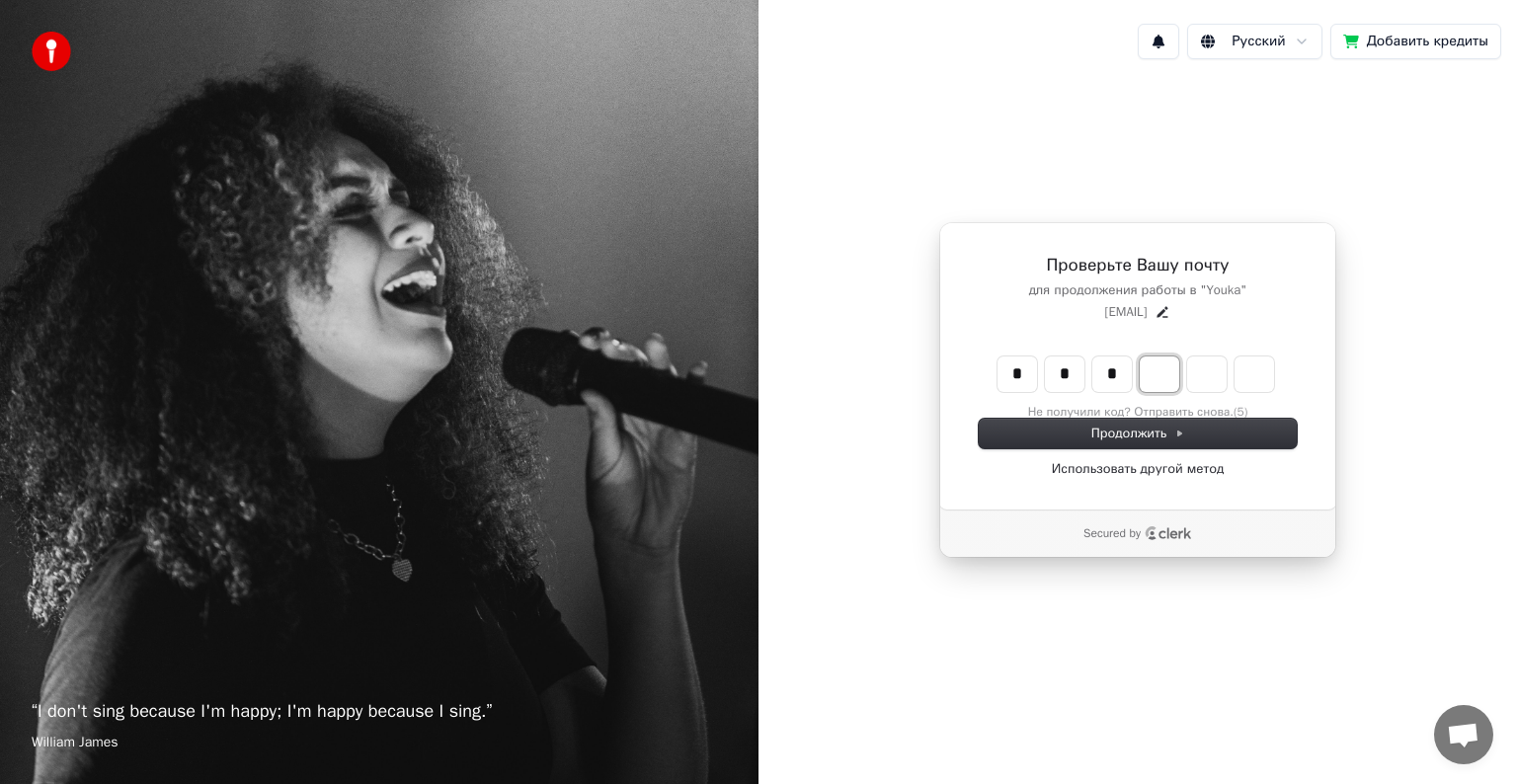 type on "***" 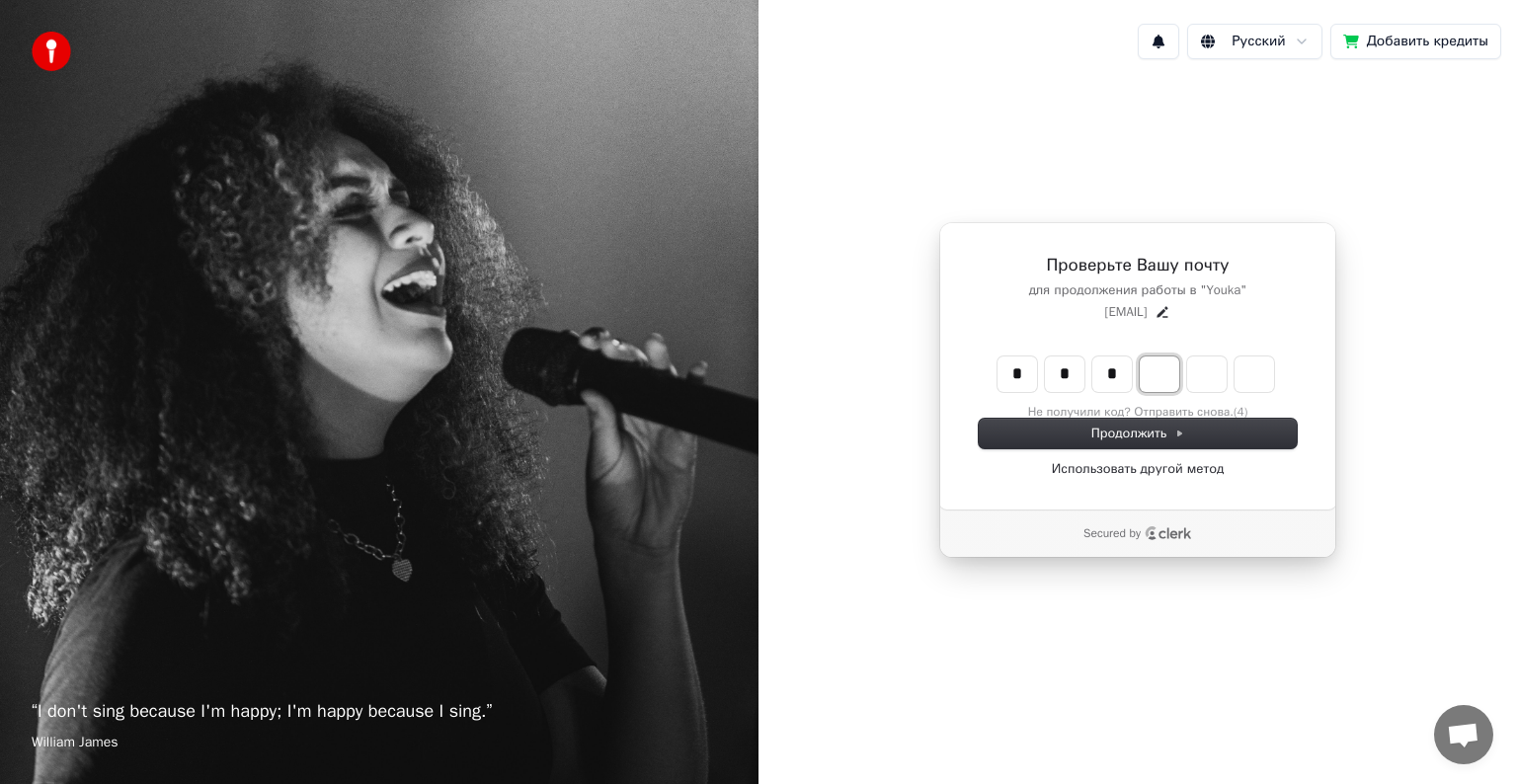 type on "*" 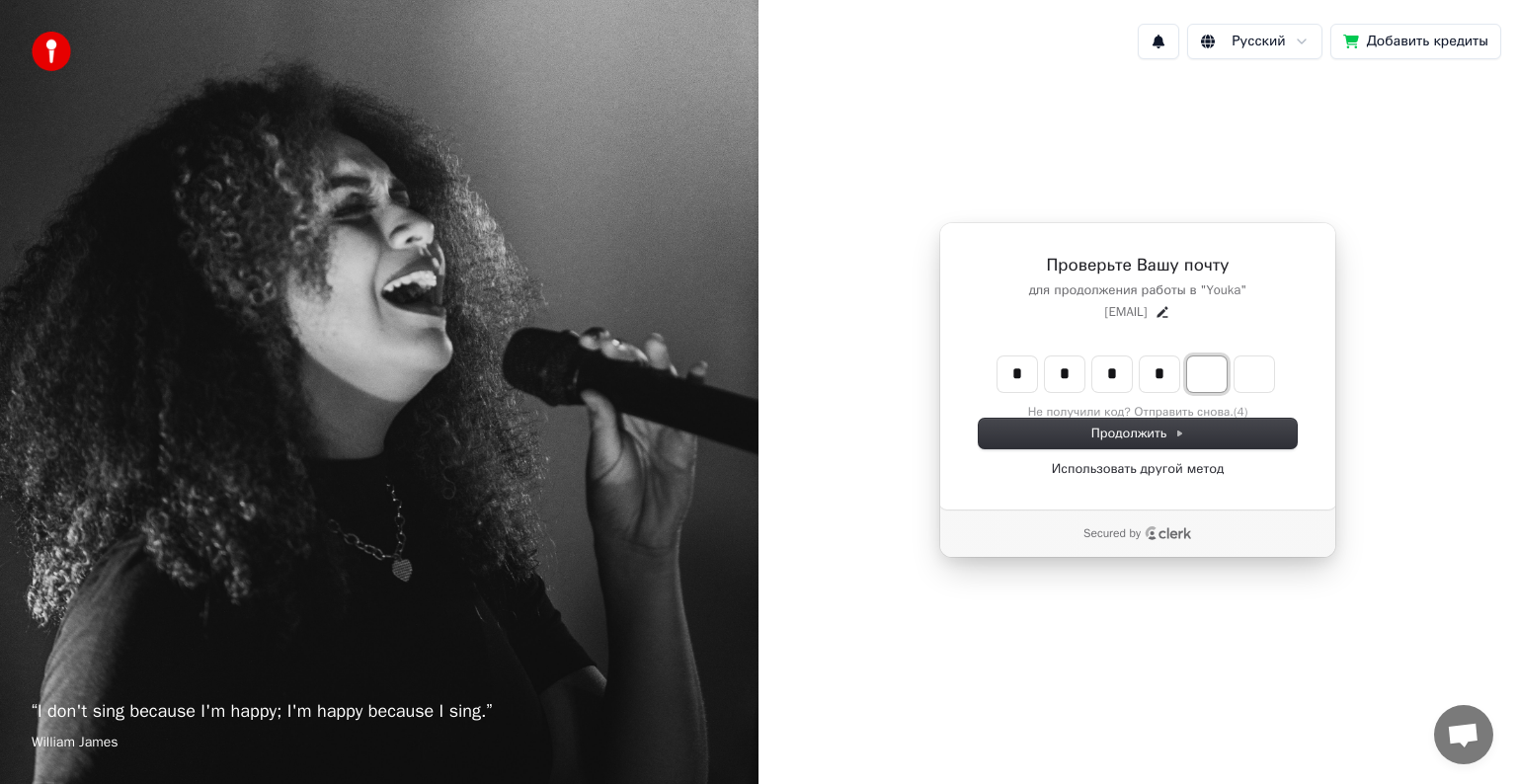type on "****" 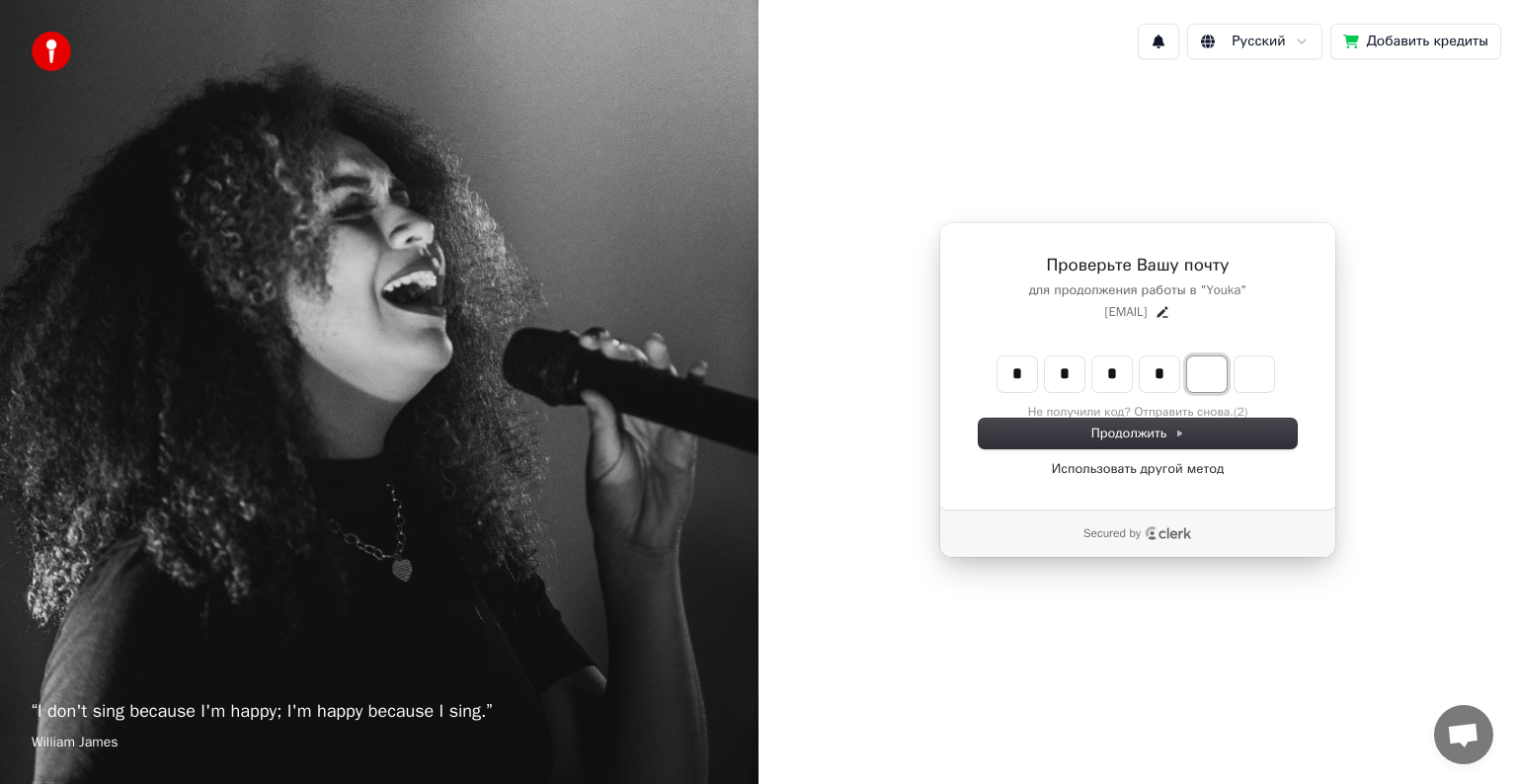 type on "*" 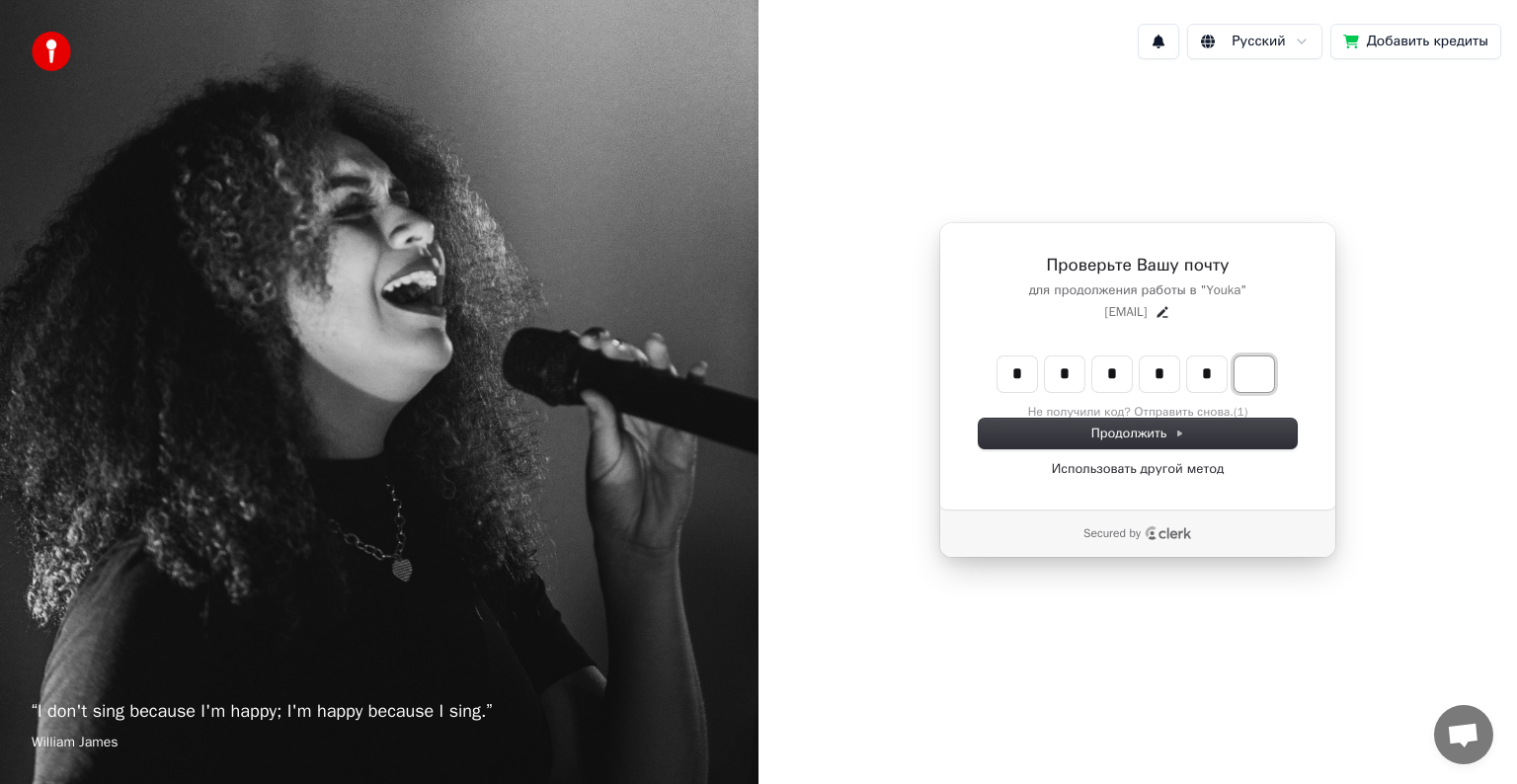 type on "******" 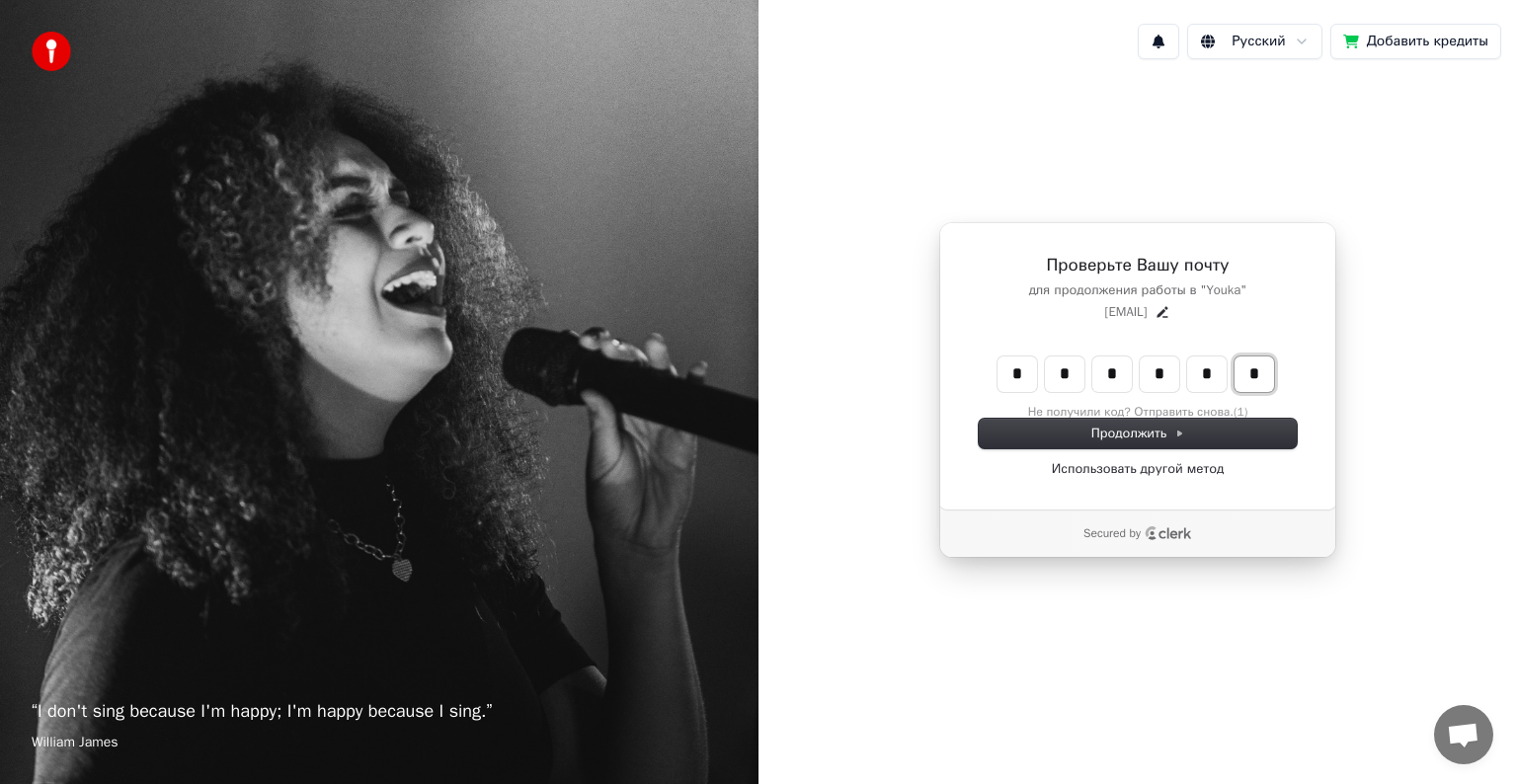 type on "*" 